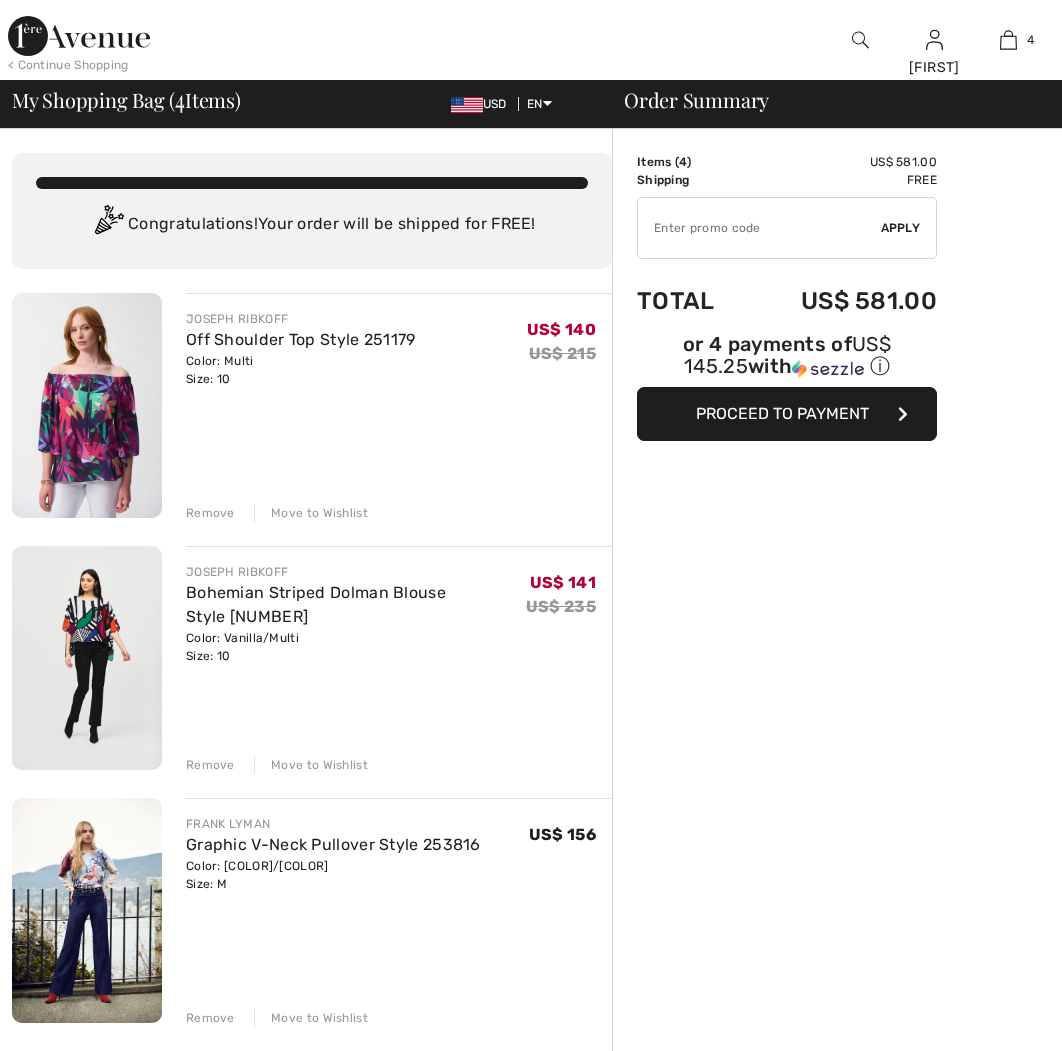 scroll, scrollTop: 0, scrollLeft: 0, axis: both 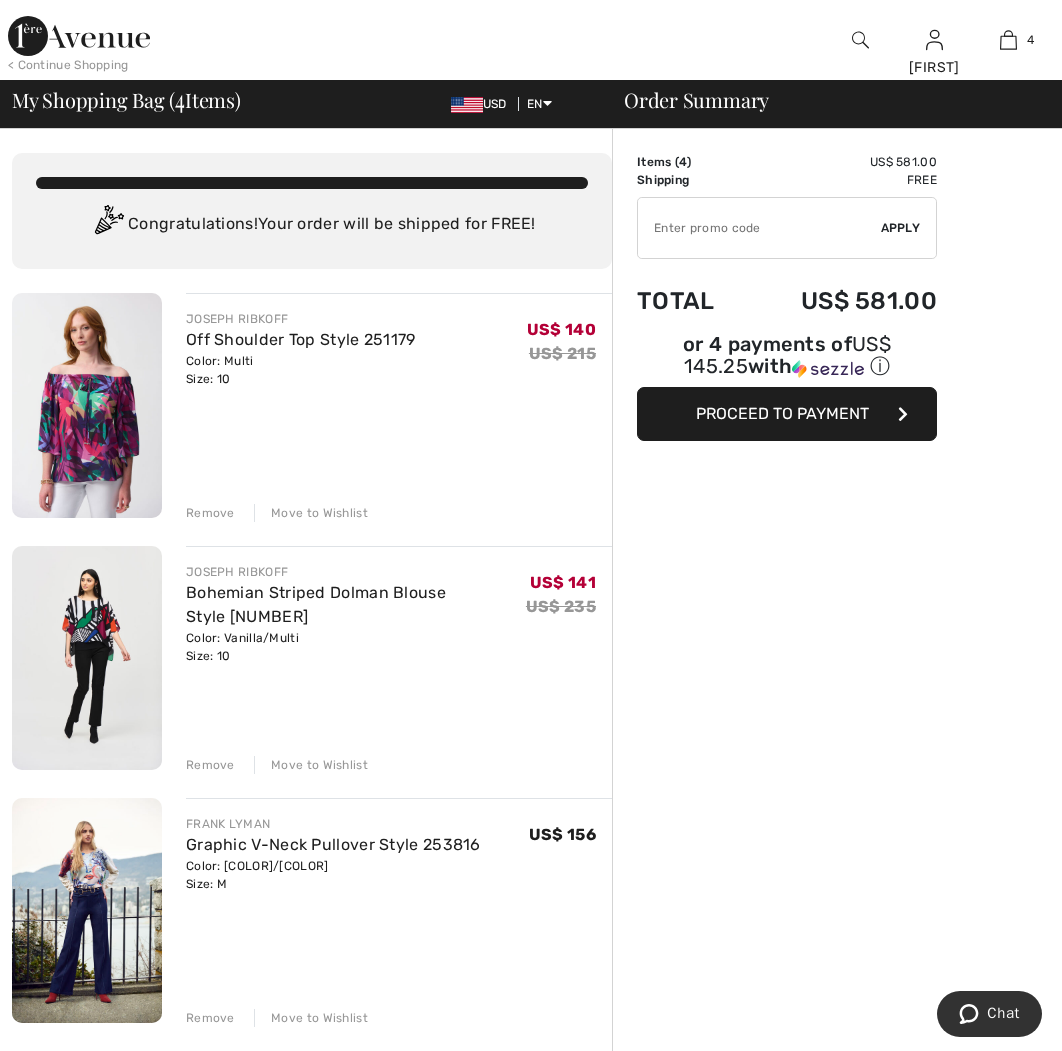click at bounding box center (87, 658) 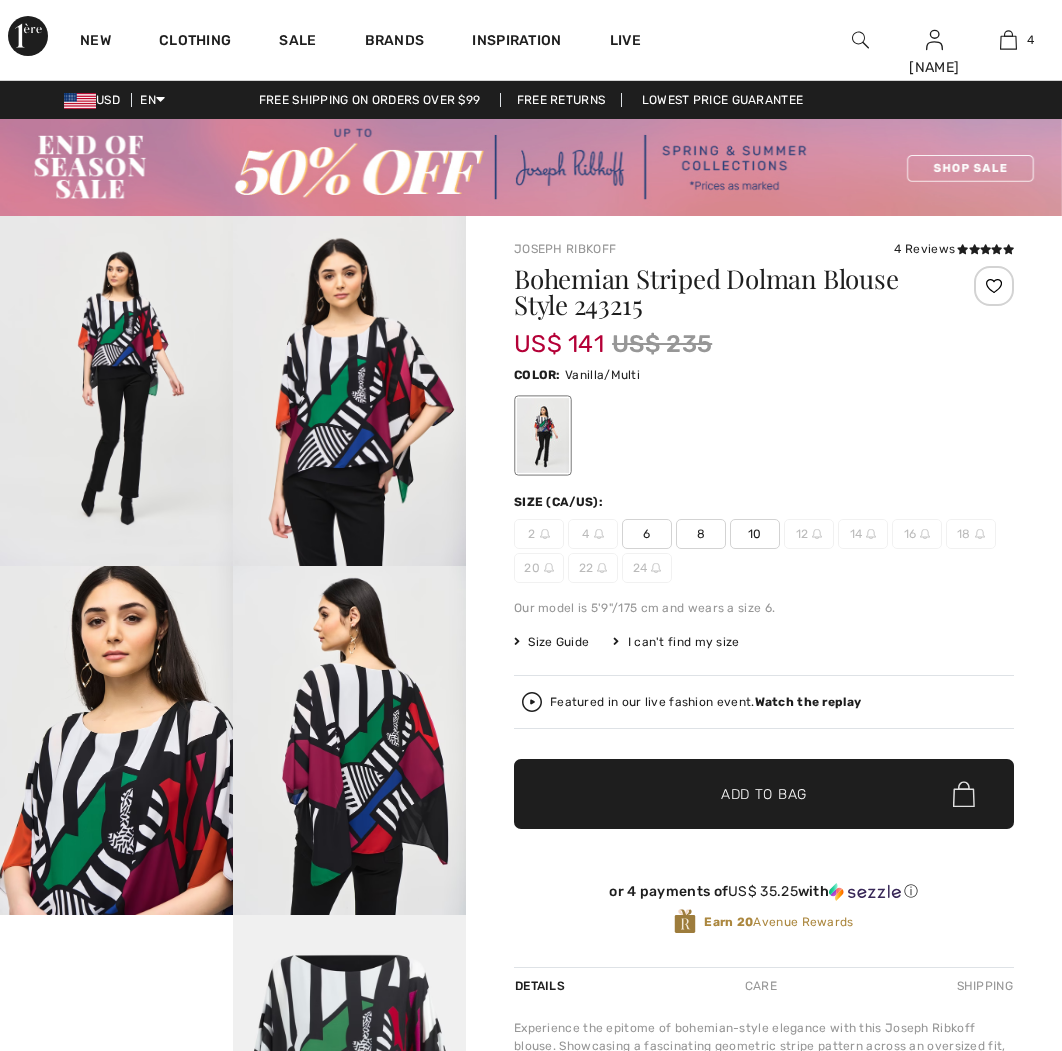 scroll, scrollTop: 0, scrollLeft: 0, axis: both 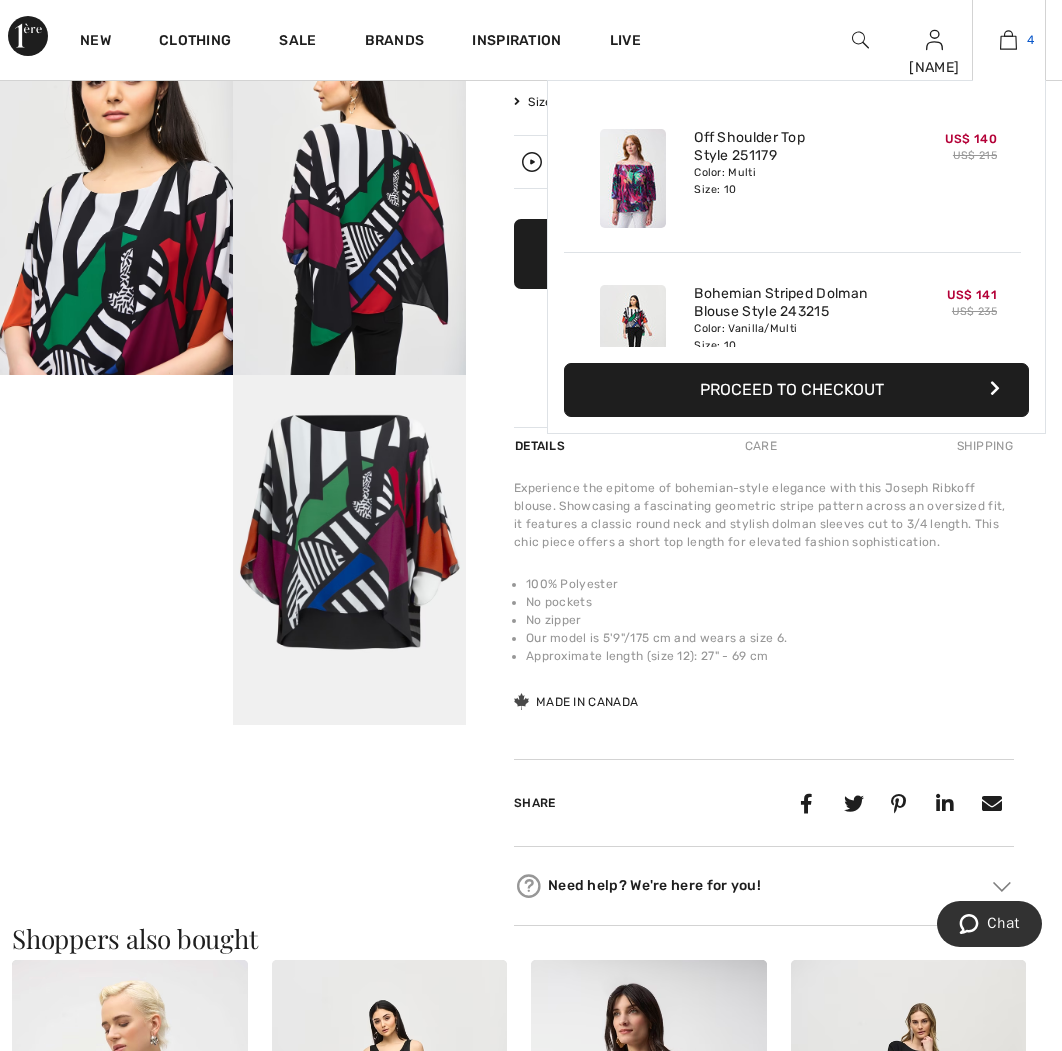 click on "4" at bounding box center (1009, 40) 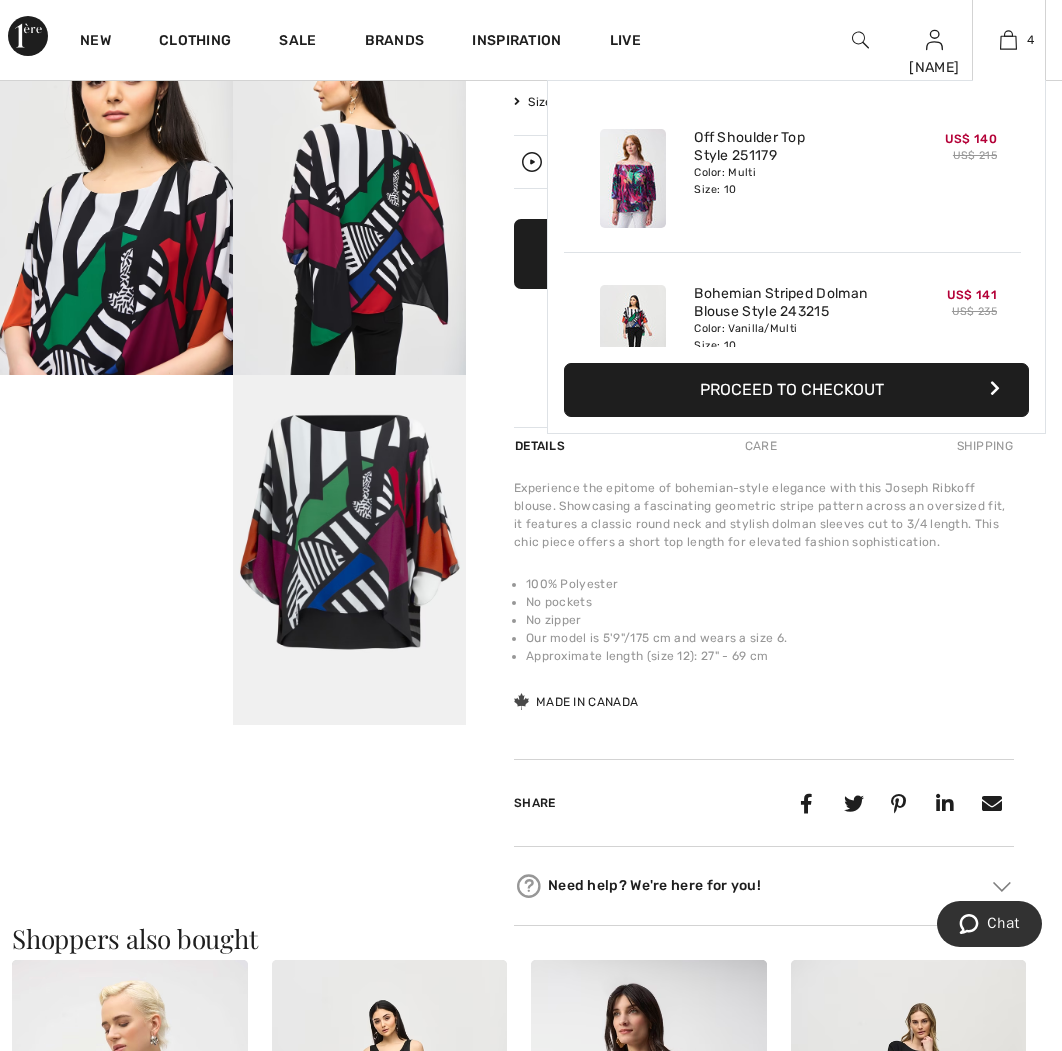 click on "Proceed to Checkout" at bounding box center [796, 390] 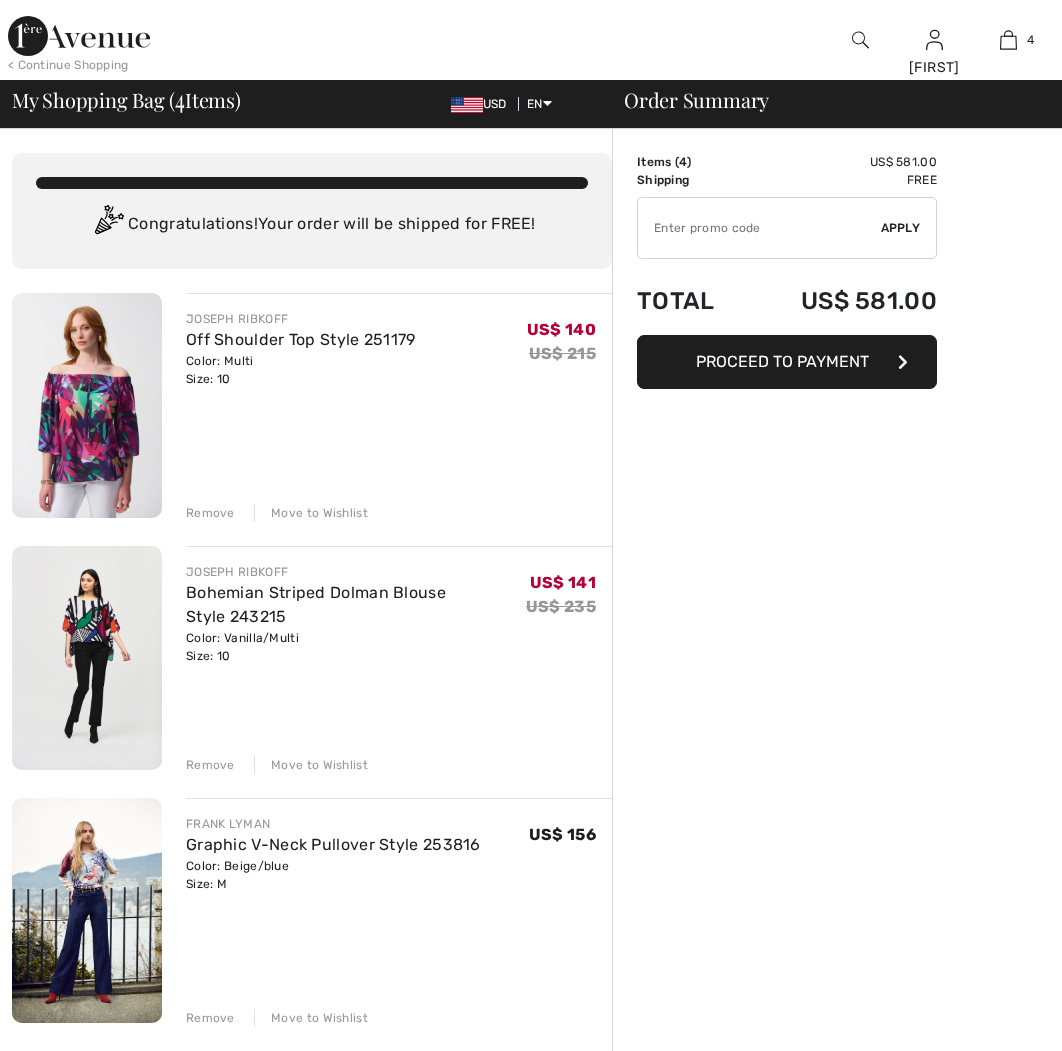 scroll, scrollTop: 0, scrollLeft: 0, axis: both 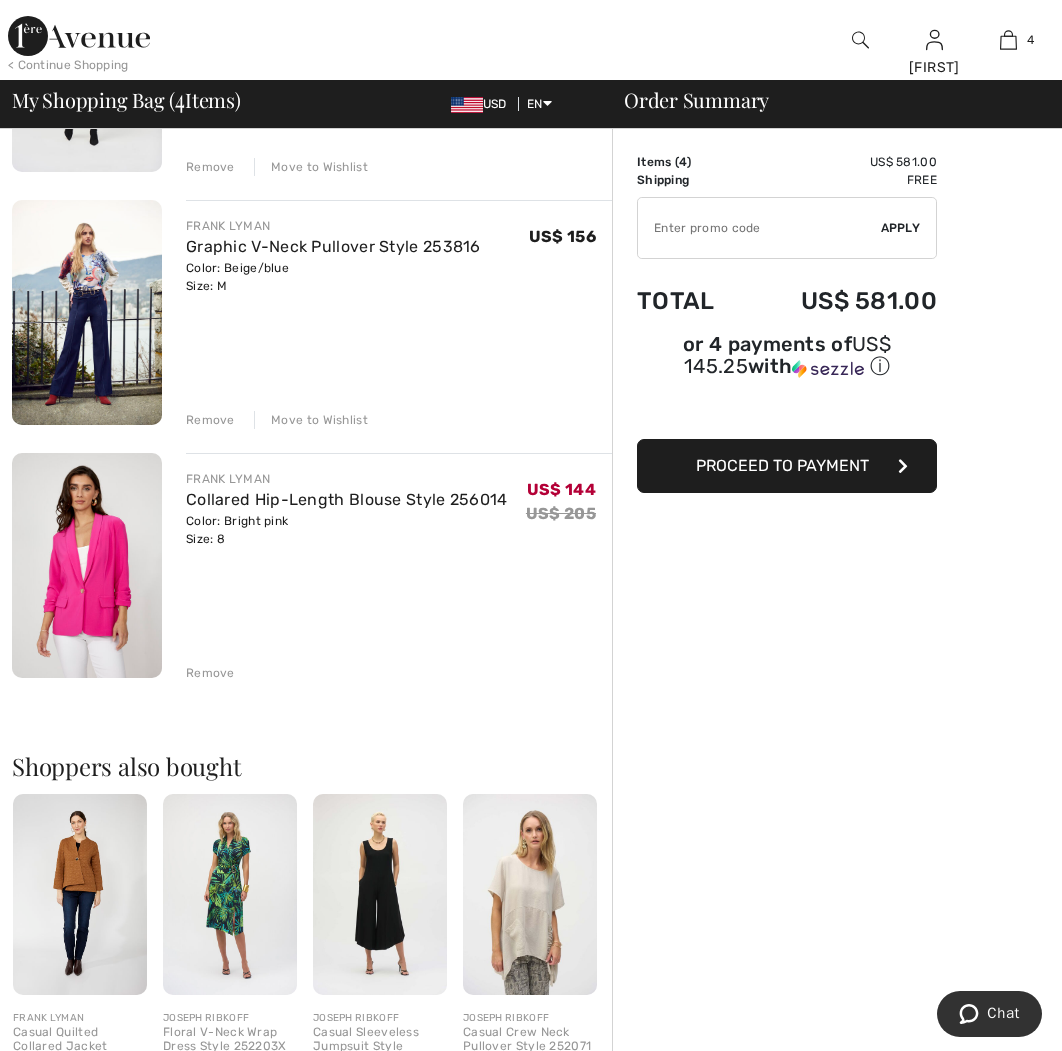 click at bounding box center [87, 312] 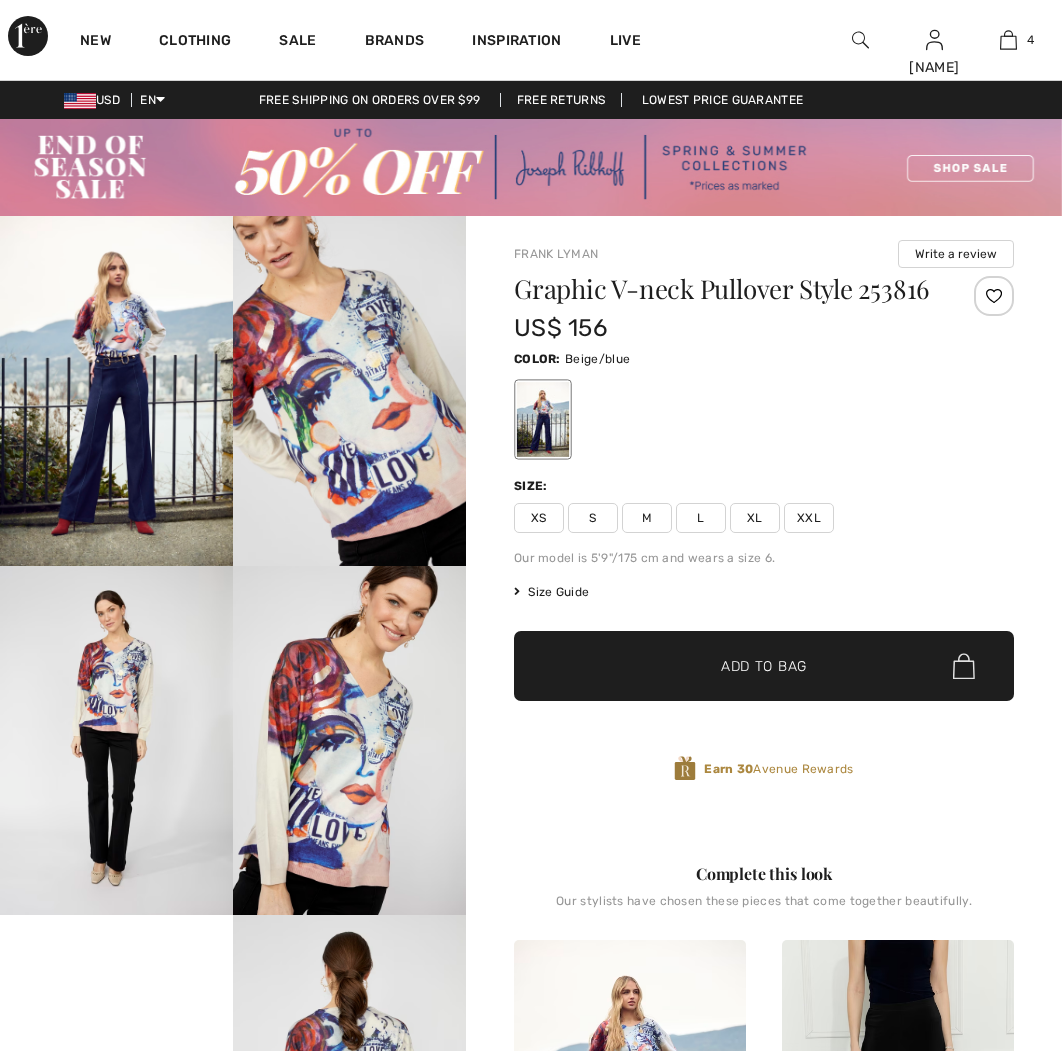 scroll, scrollTop: 0, scrollLeft: 0, axis: both 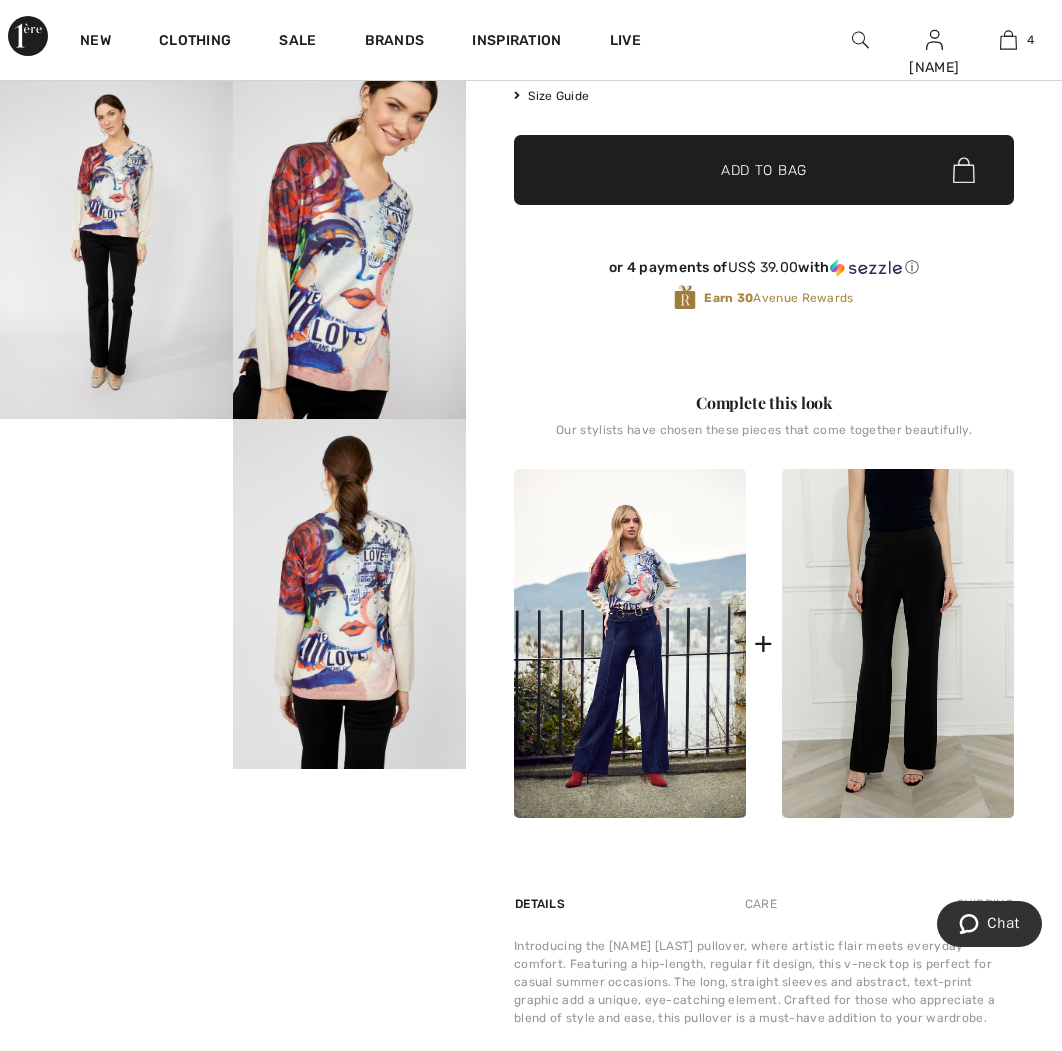 click on "Your browser does not support the video tag." at bounding box center [116, 477] 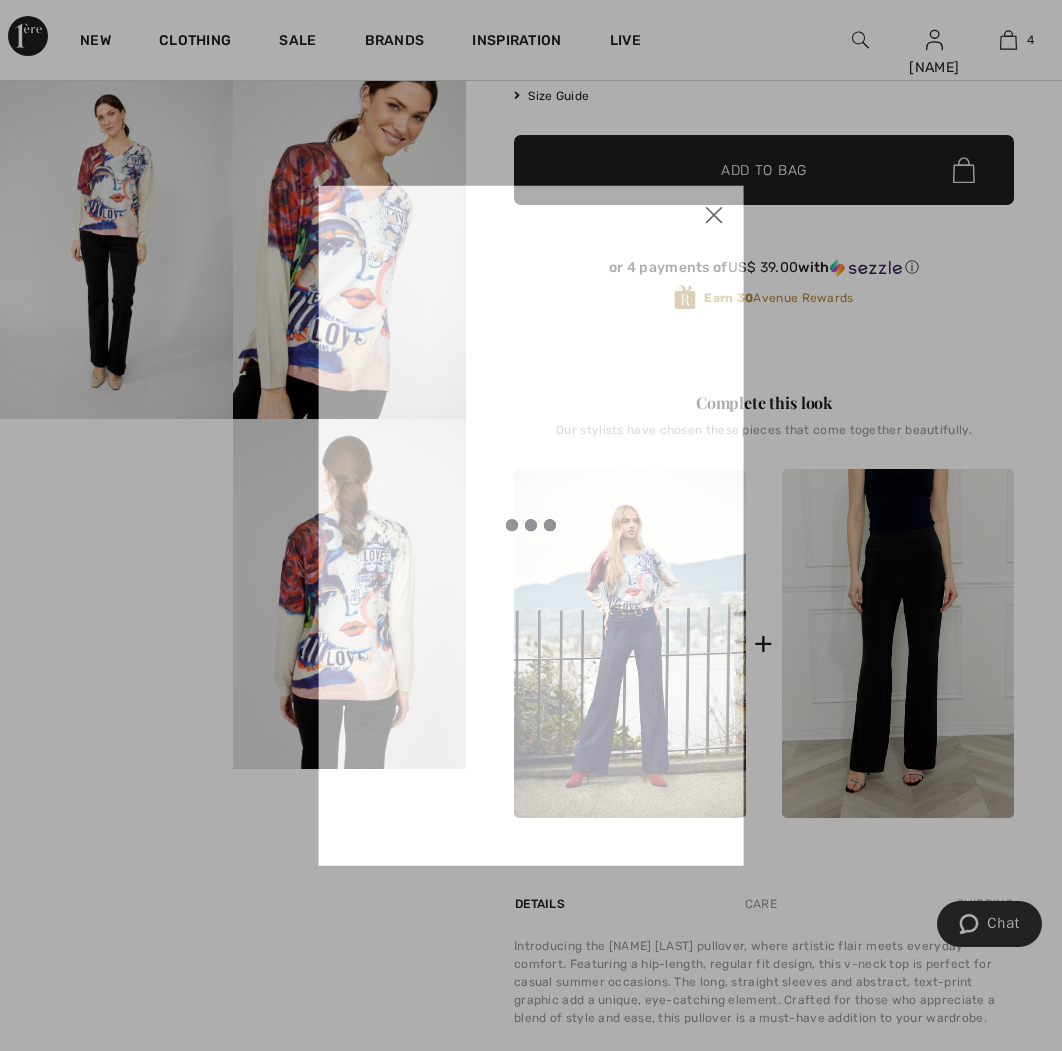 click at bounding box center [531, 525] 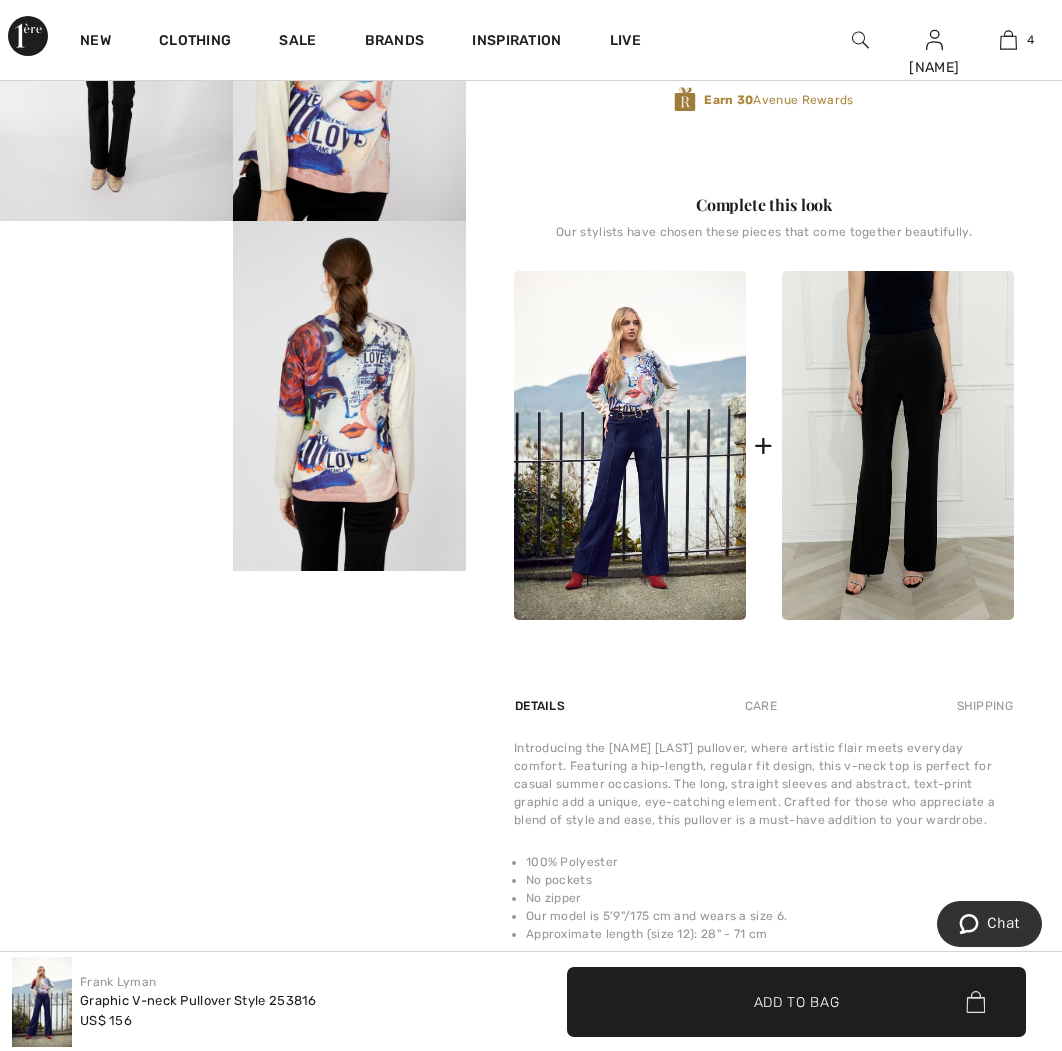 scroll, scrollTop: 697, scrollLeft: 0, axis: vertical 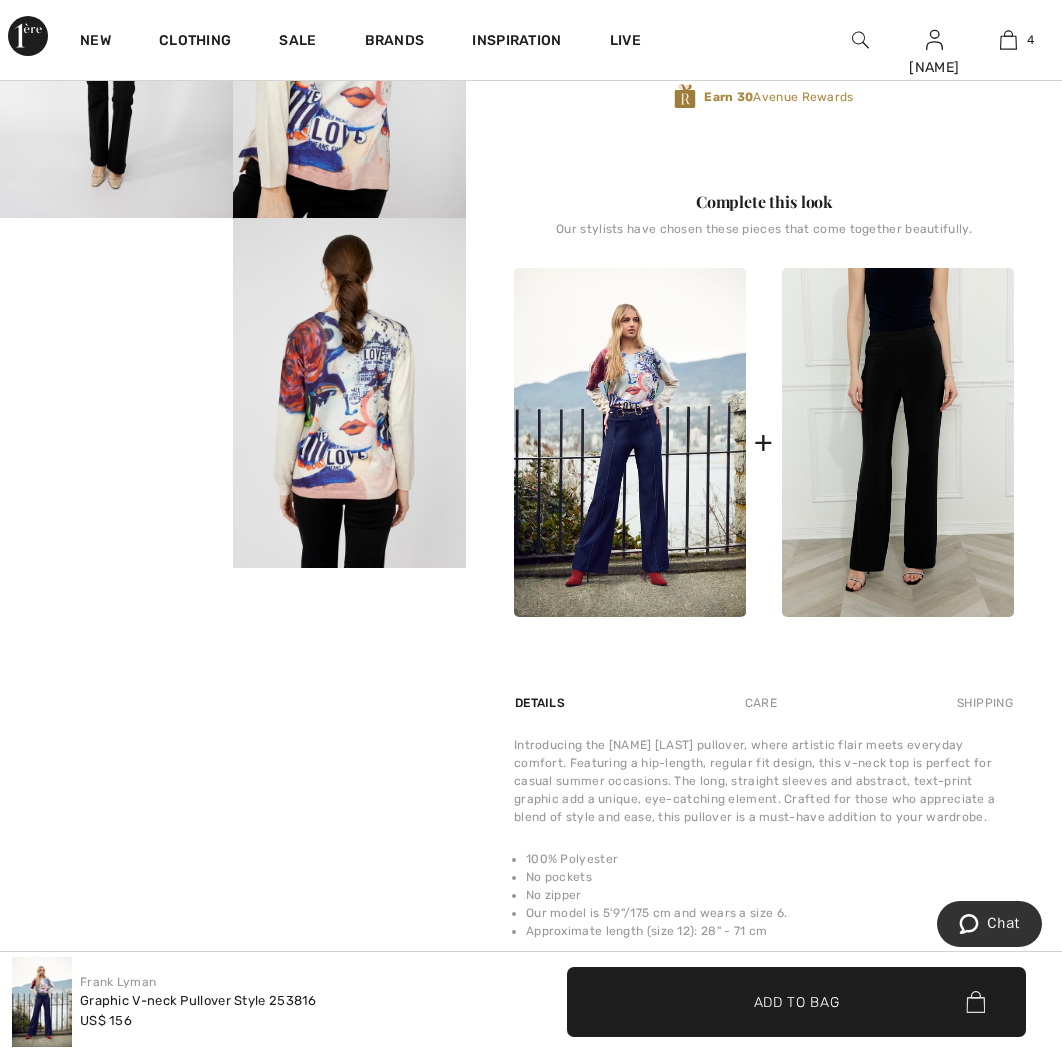 click on "Your browser does not support the video tag." at bounding box center [116, 276] 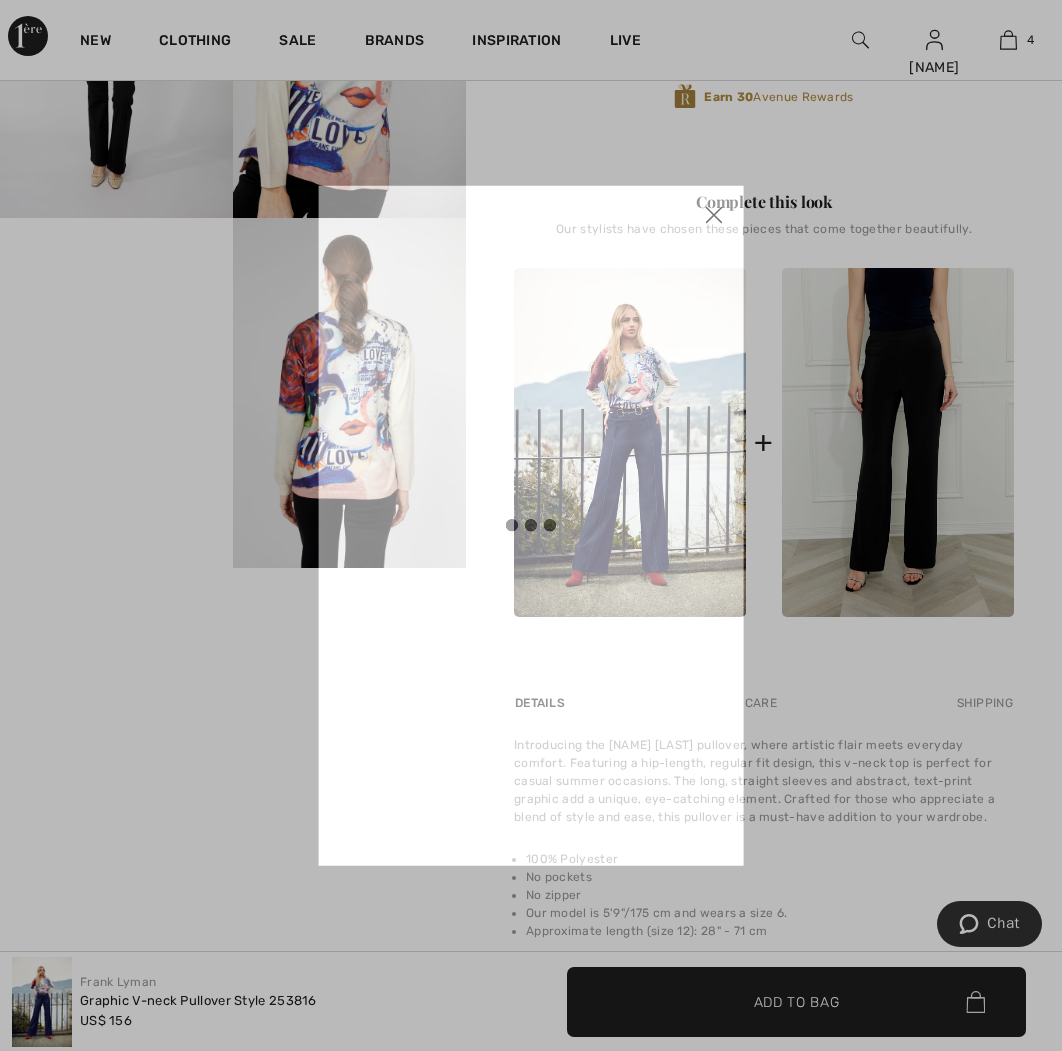 click at bounding box center [531, 525] 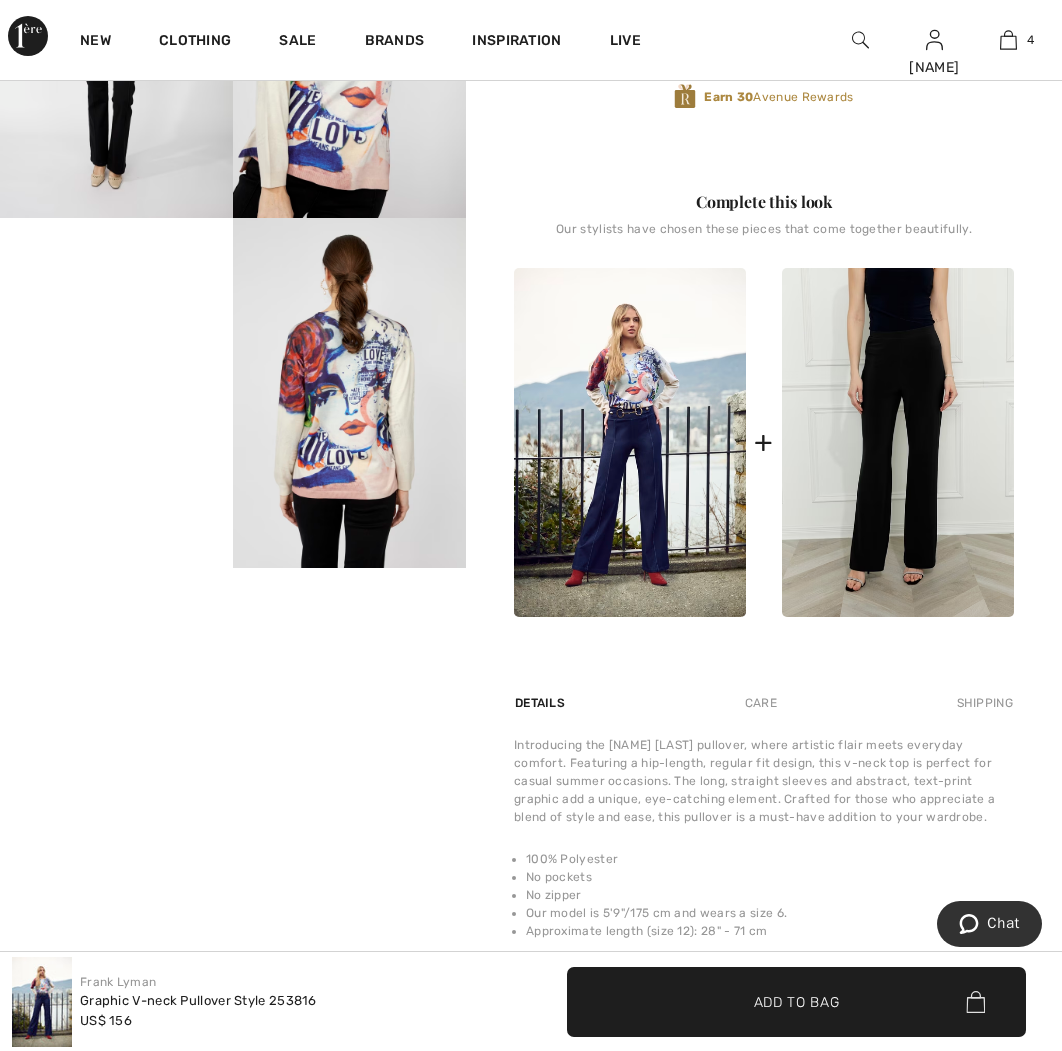 click on "Your browser does not support the video tag." at bounding box center (116, 276) 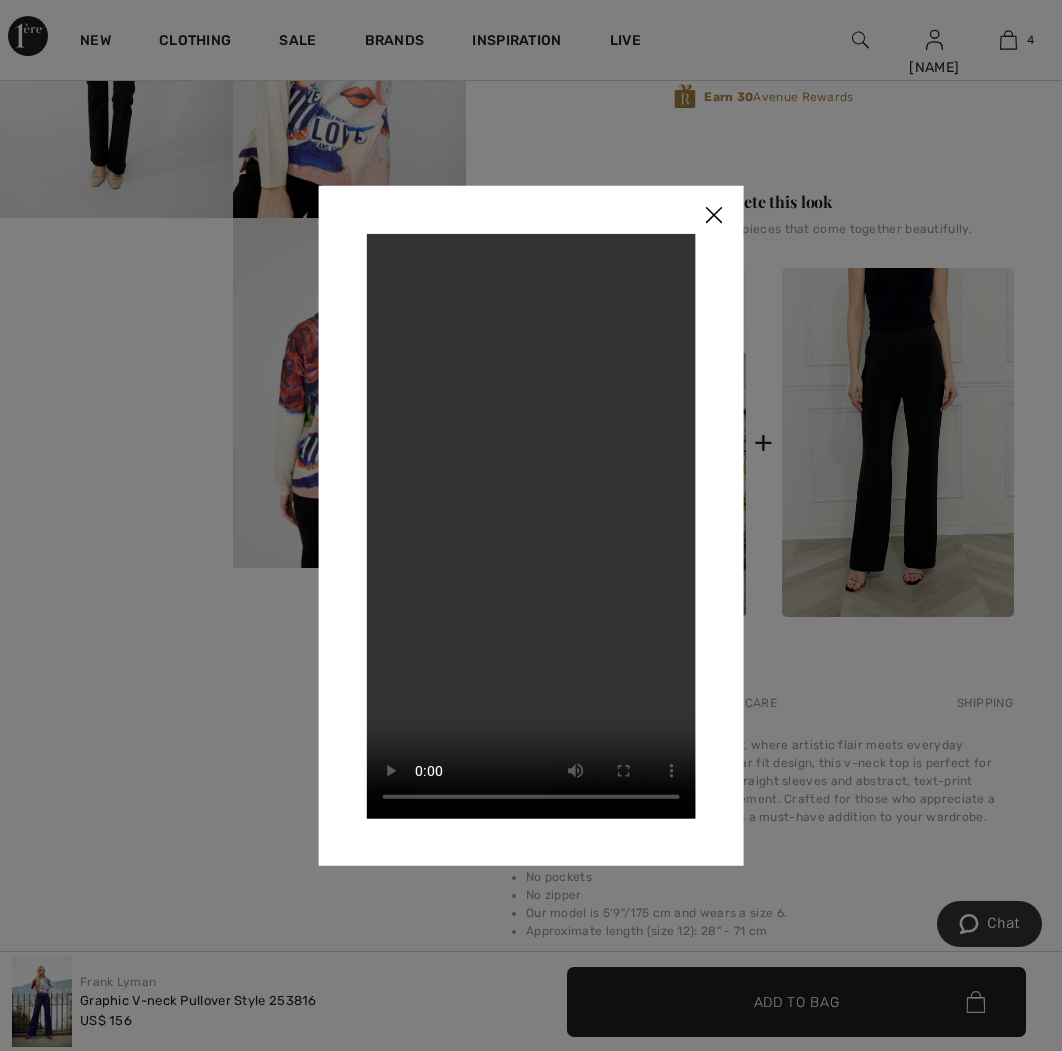 click on "Your browser does not support the video tag." at bounding box center [531, 525] 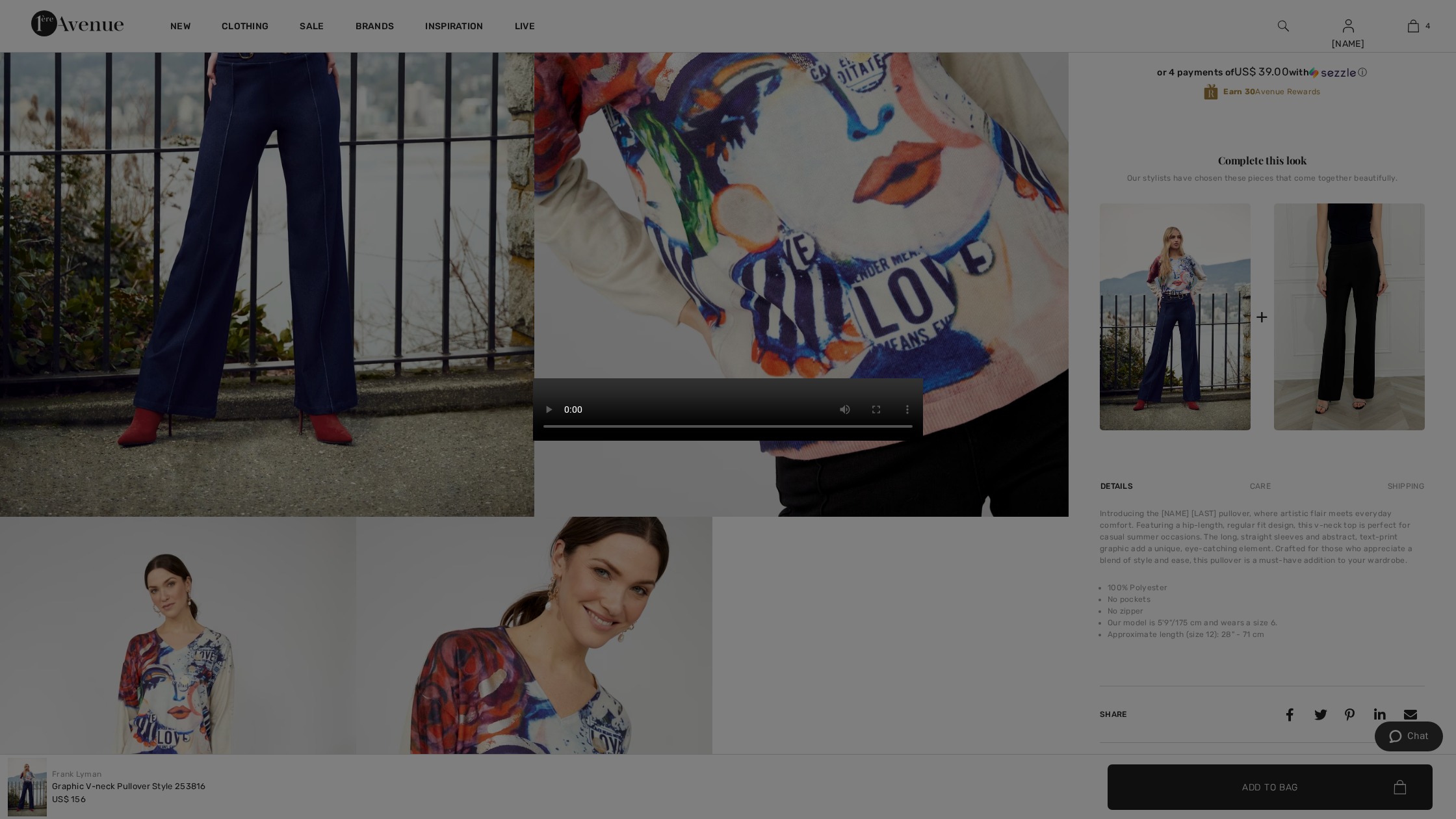 click on "Your browser does not support the video tag." at bounding box center (728, 410) 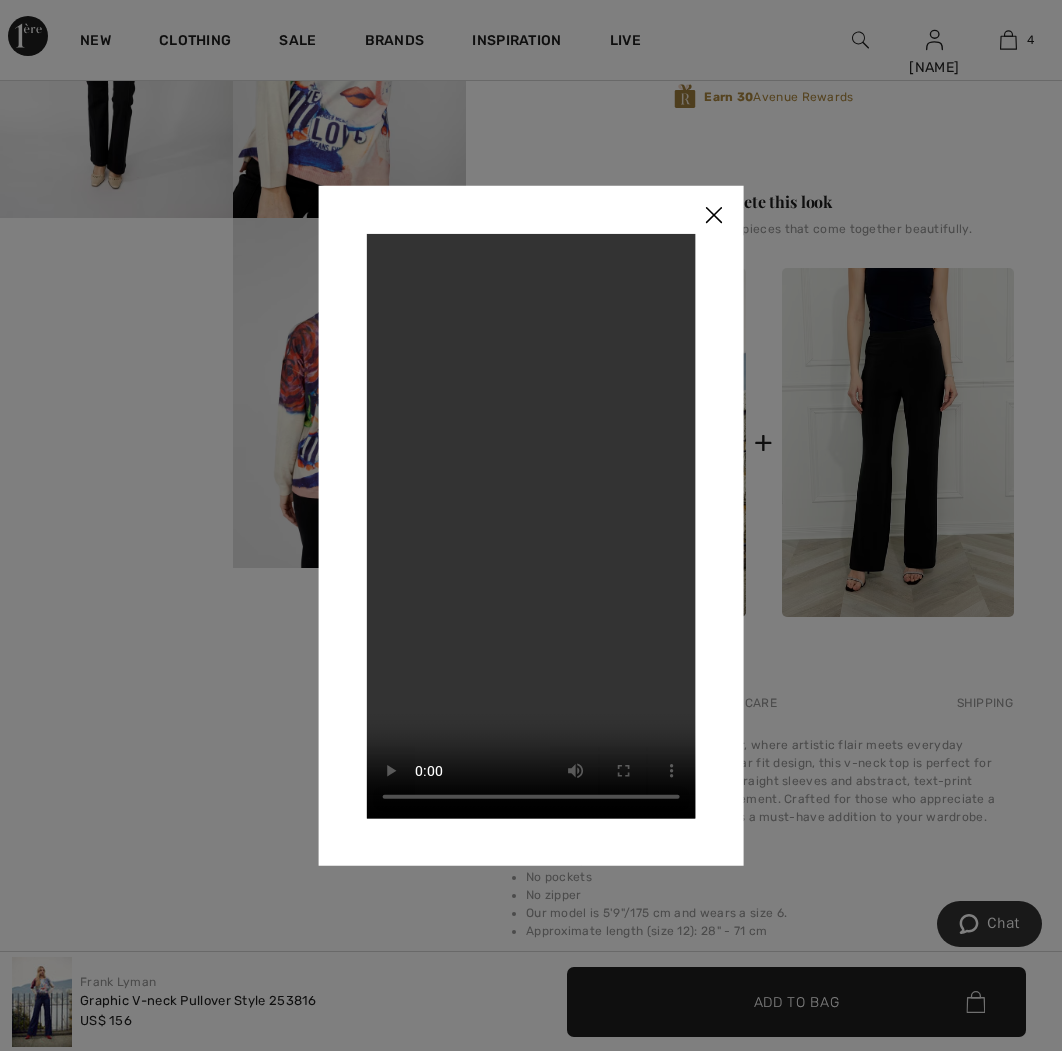 click at bounding box center [531, 525] 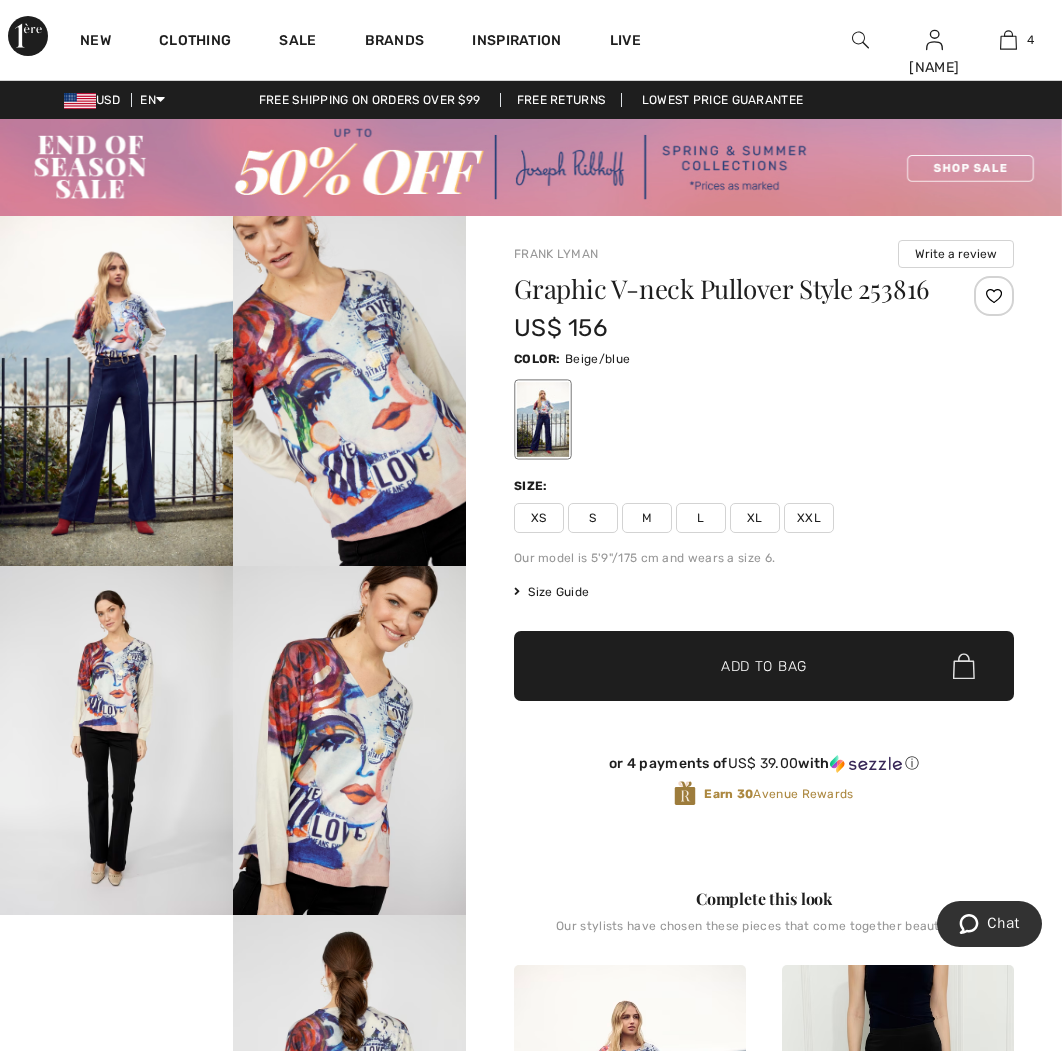 scroll, scrollTop: 0, scrollLeft: 0, axis: both 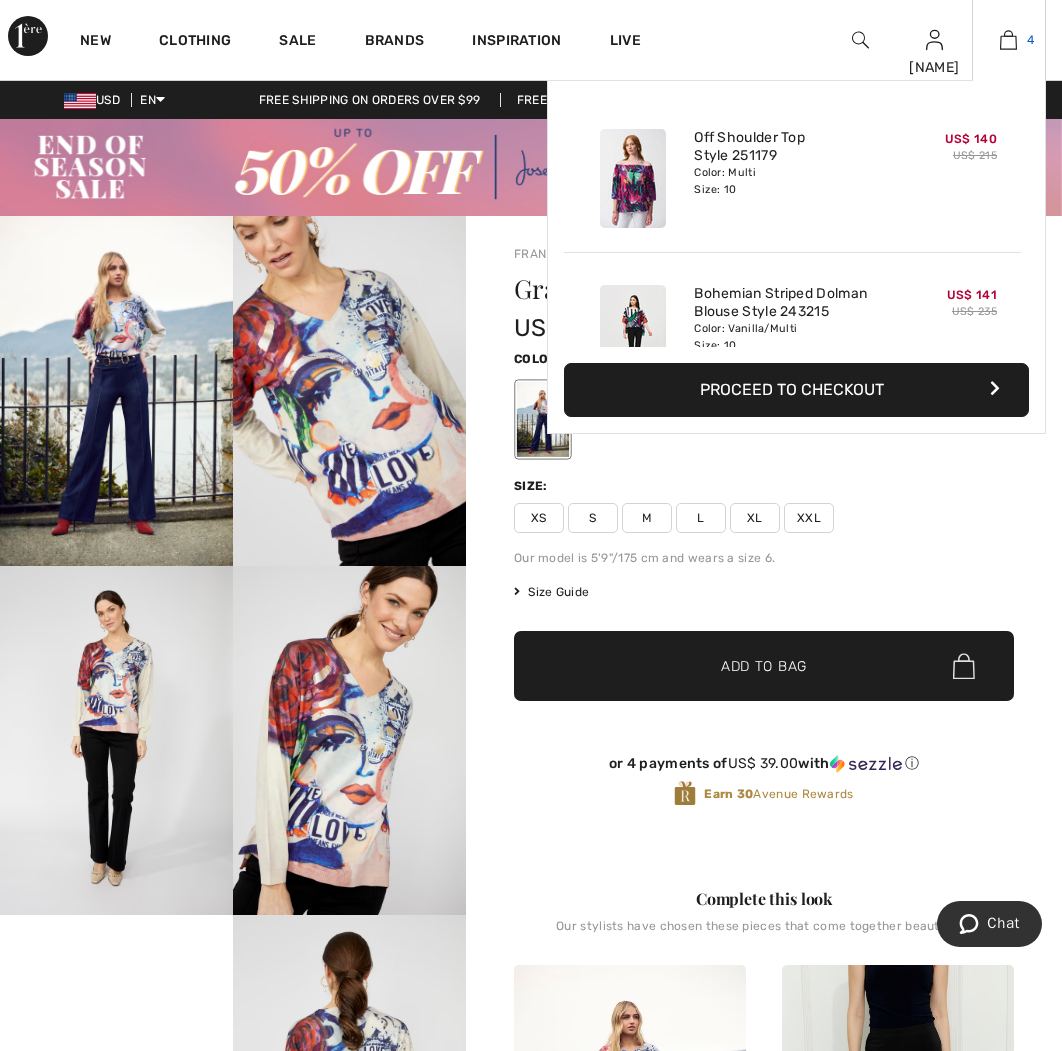 click at bounding box center (1008, 40) 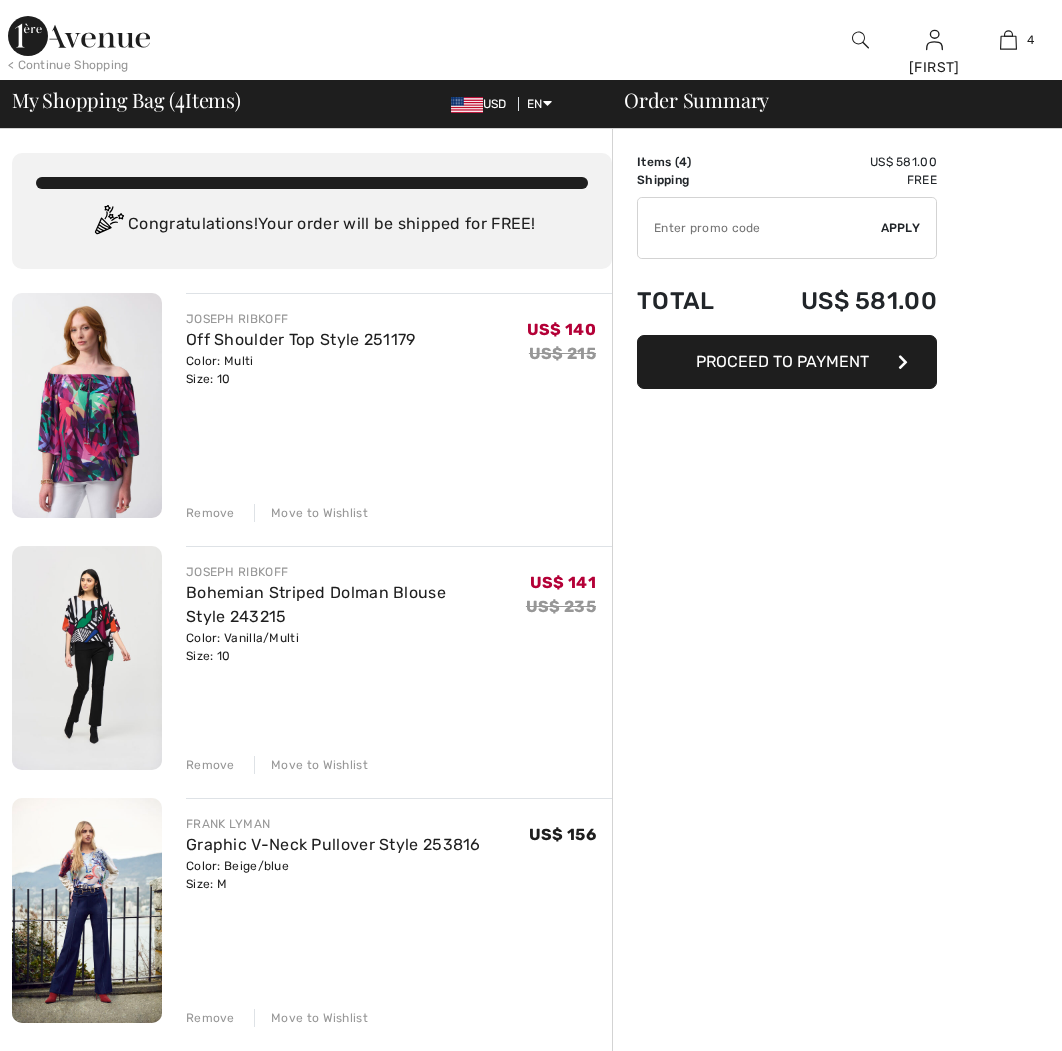 click on "Order Summary			 Details
Items ( 4 )
US$ 581.00
Promo code US$ 0.00
Shipping
Free
Tax1 US$ 0.00
Tax2 US$ 0.00
Duties & Taxes US$ 0.00
✔
Apply
Remove
Total
US$ 581.00
Proceed to Payment" at bounding box center [837, 1158] 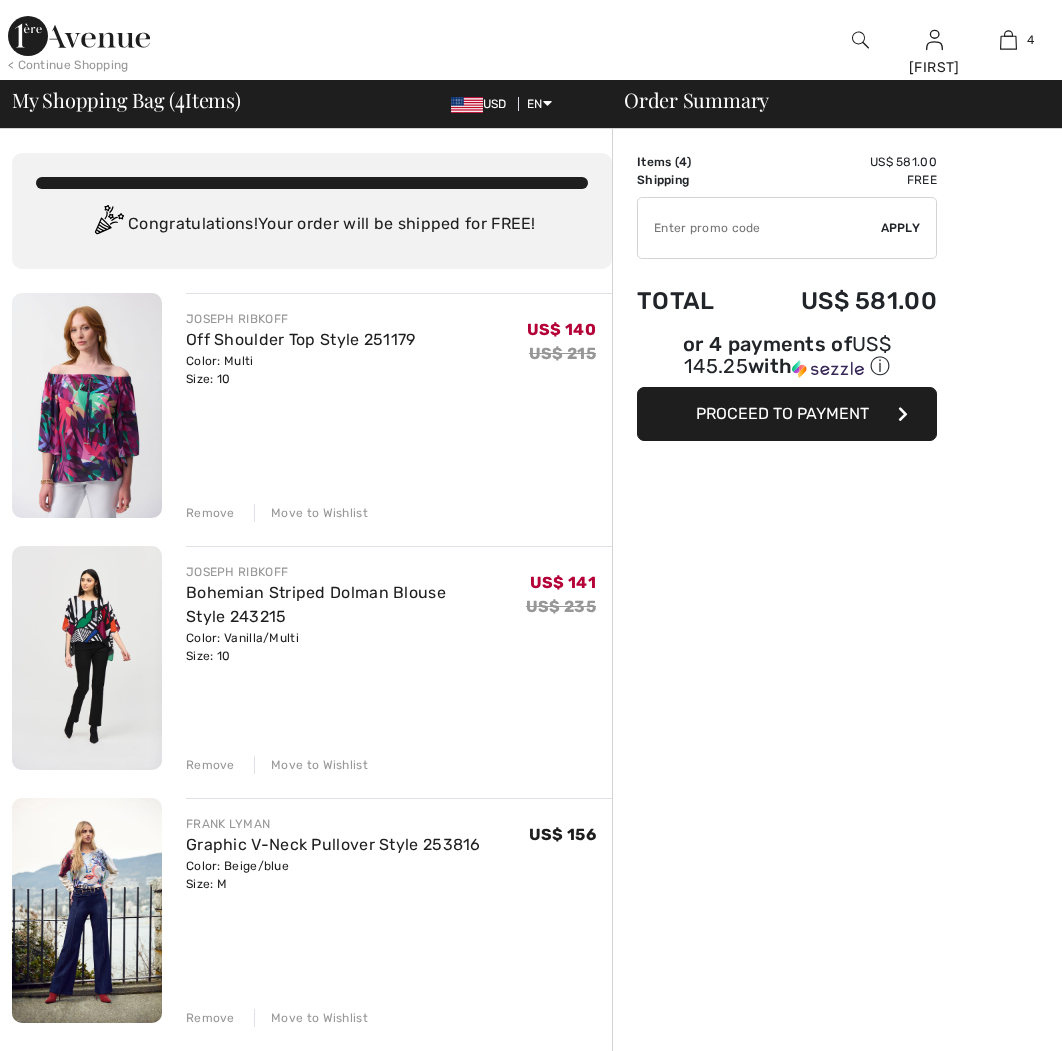 scroll, scrollTop: 0, scrollLeft: 0, axis: both 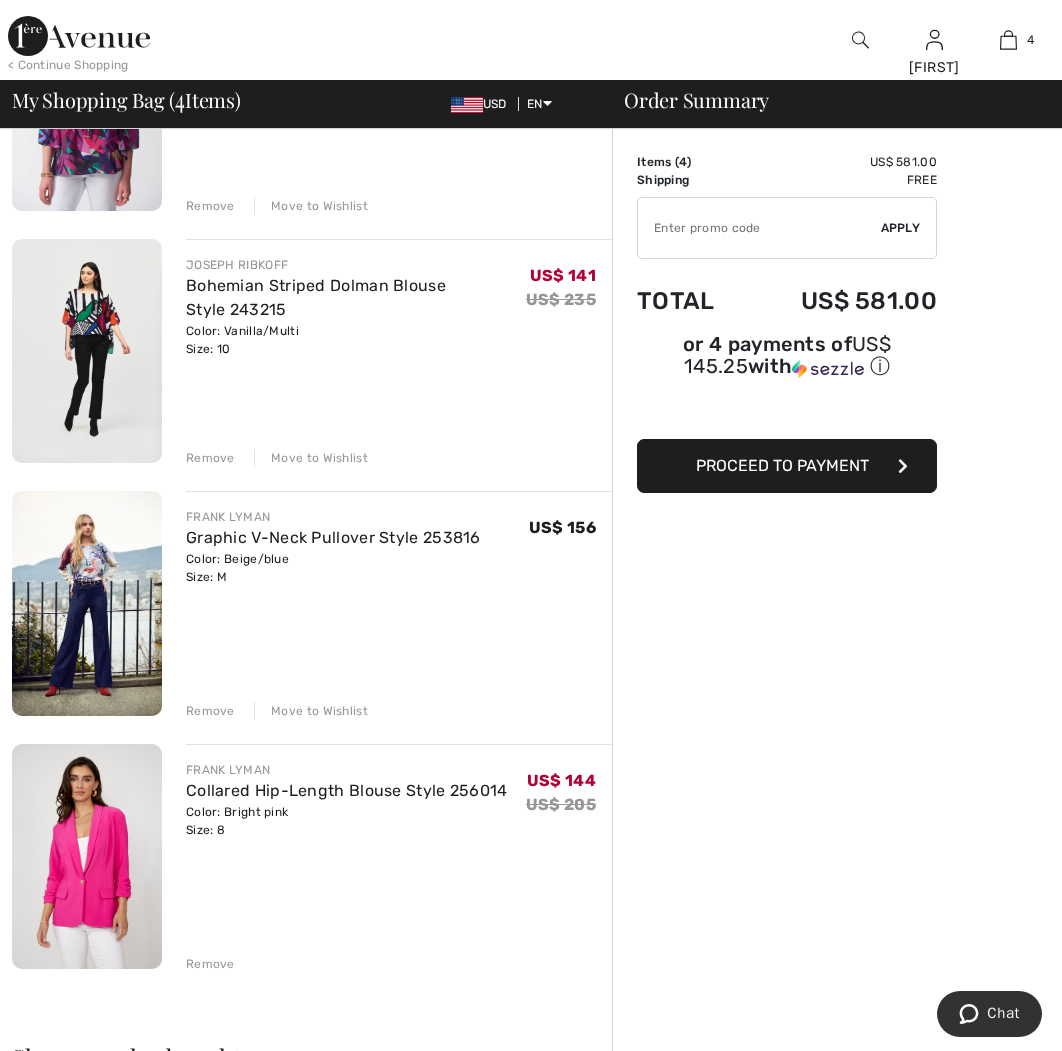 click on "Remove" at bounding box center [210, 711] 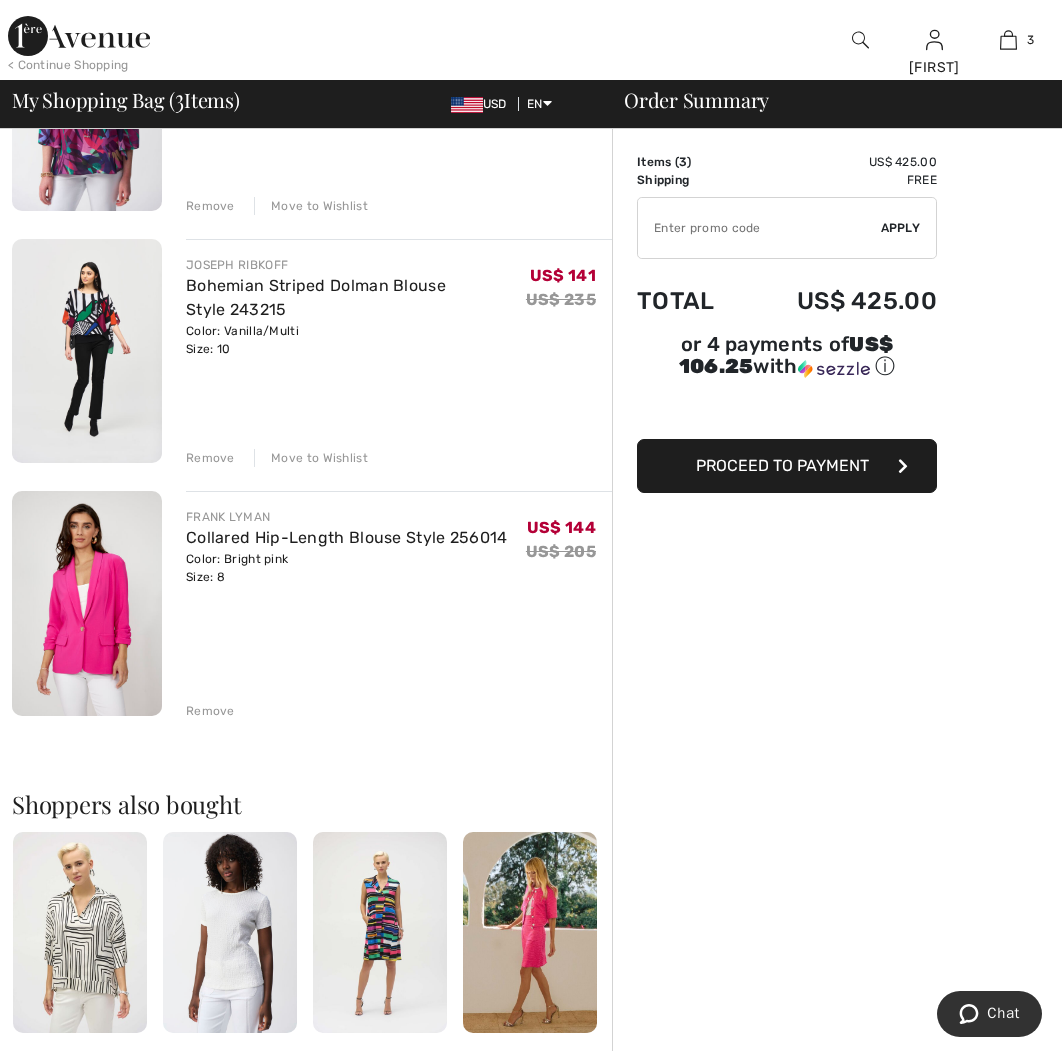 click at bounding box center [87, 603] 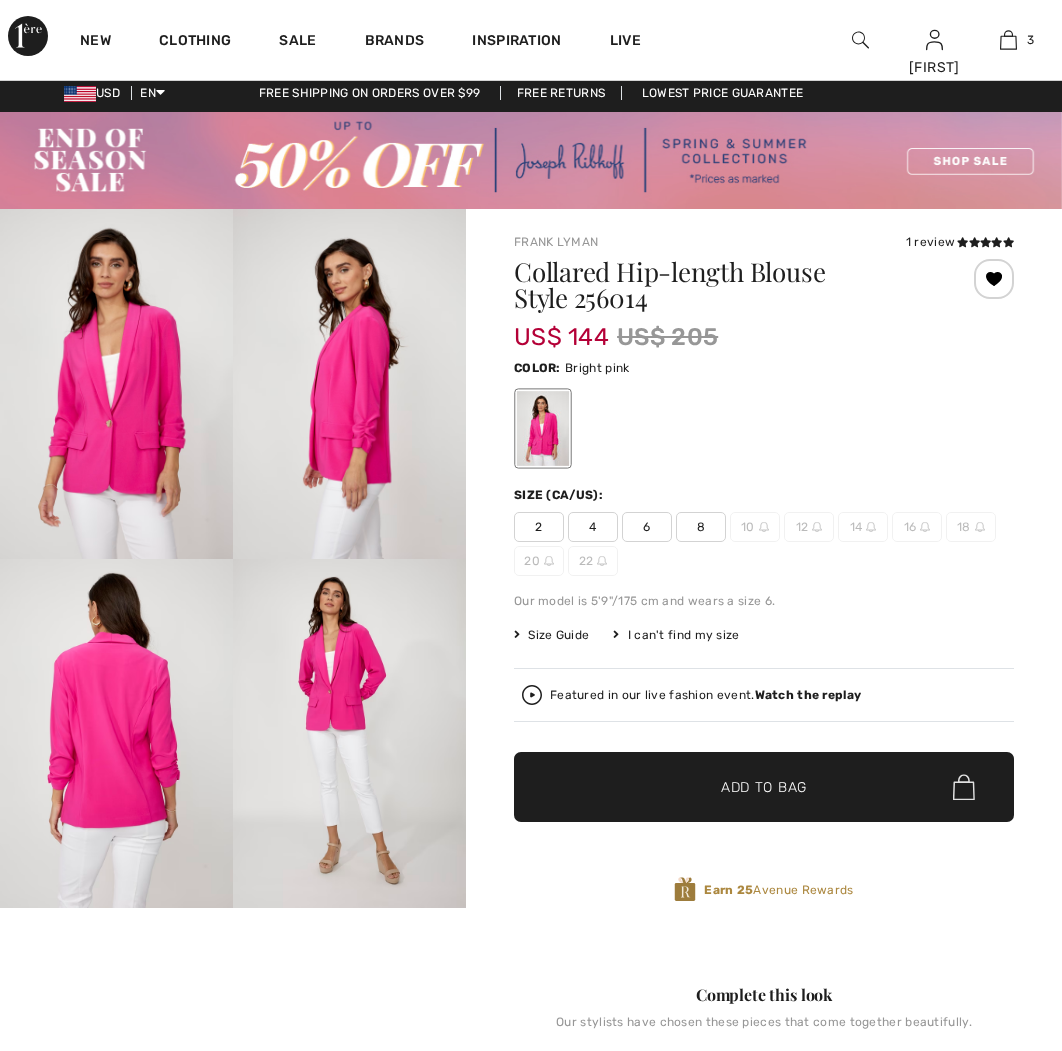 scroll, scrollTop: 7, scrollLeft: 0, axis: vertical 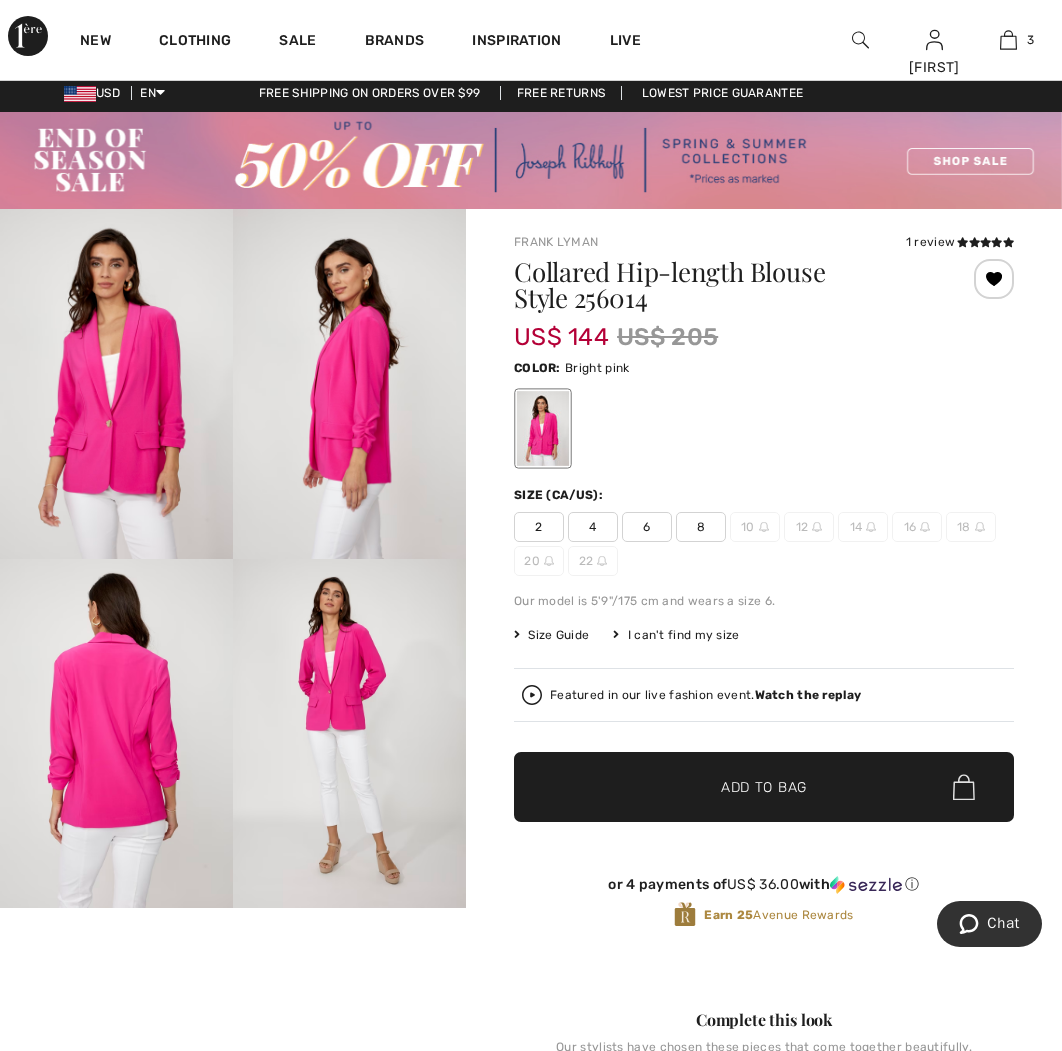 click at bounding box center [116, 734] 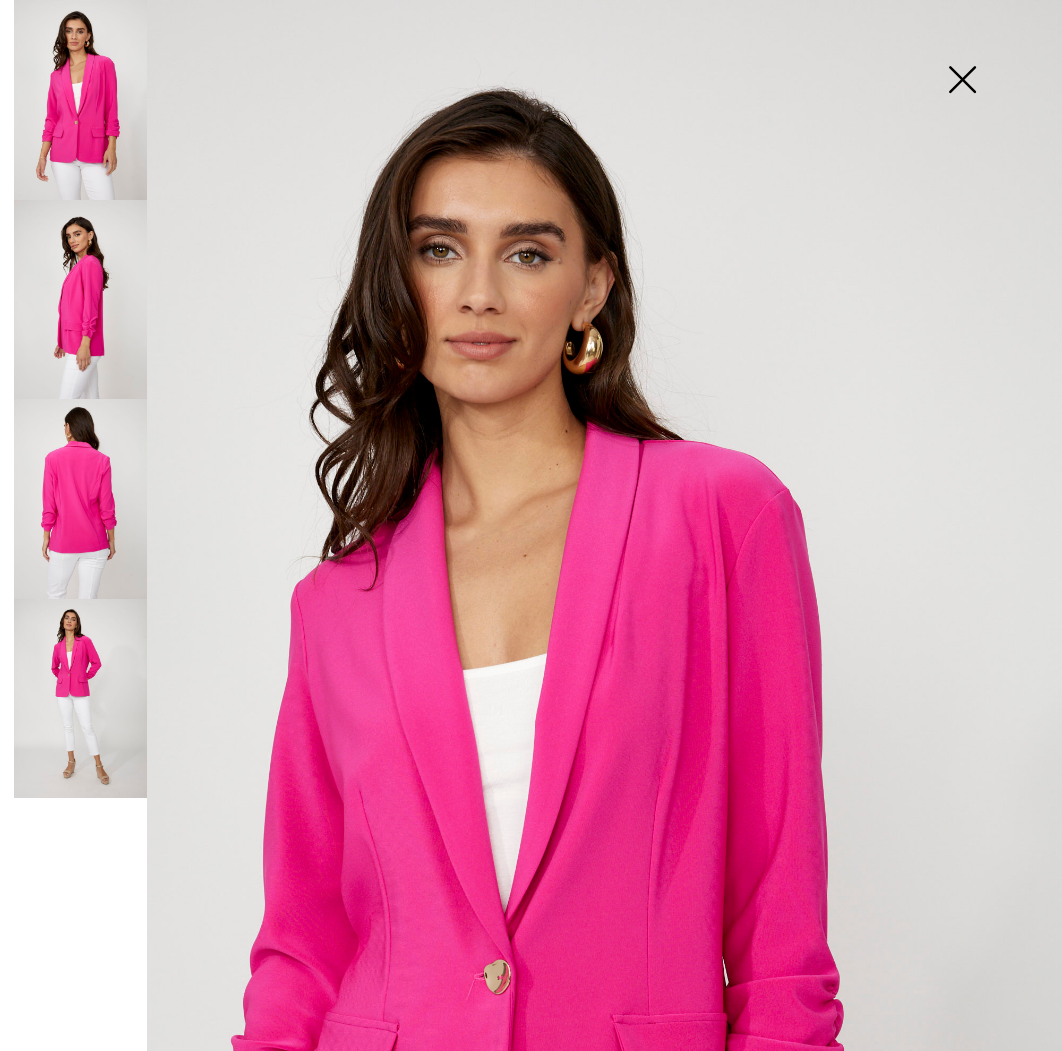 click at bounding box center [80, 300] 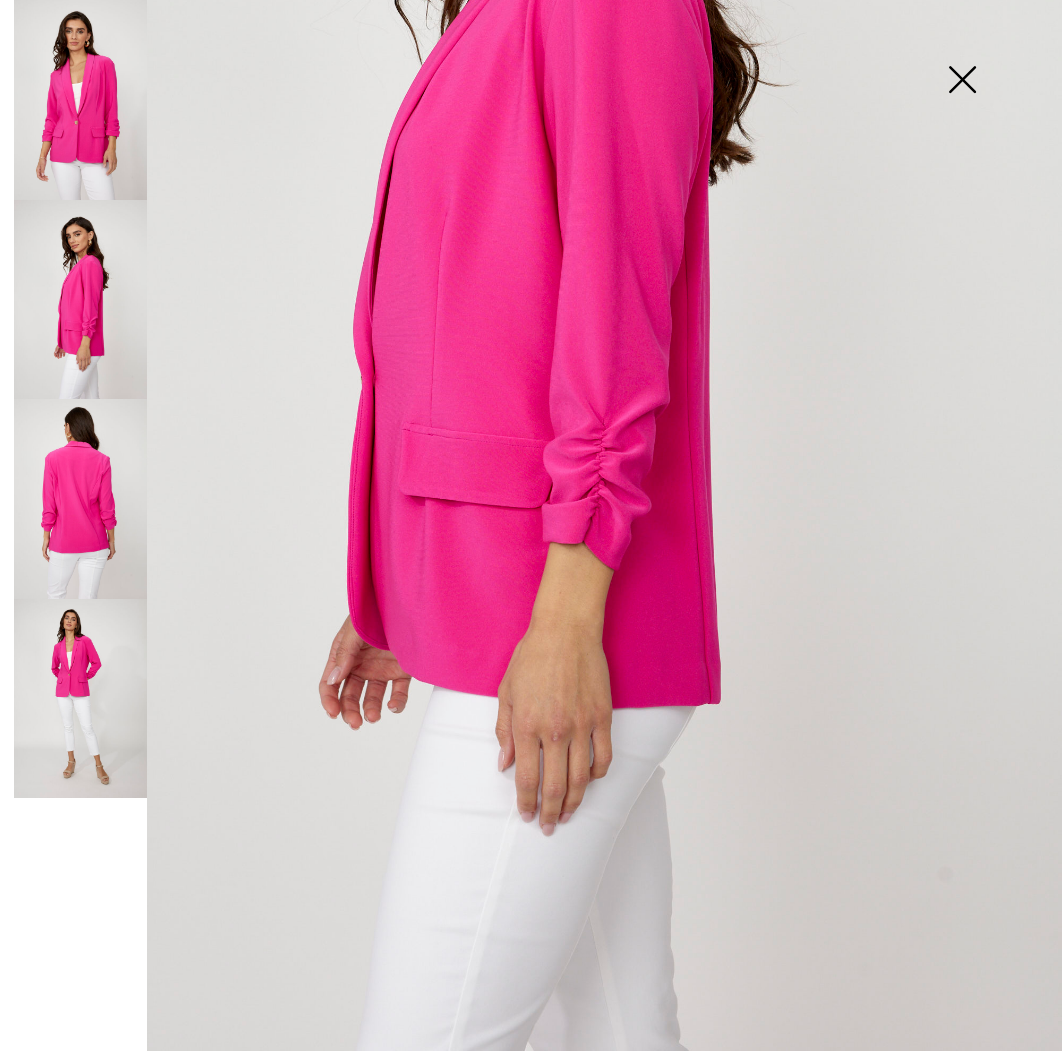 scroll, scrollTop: 542, scrollLeft: 0, axis: vertical 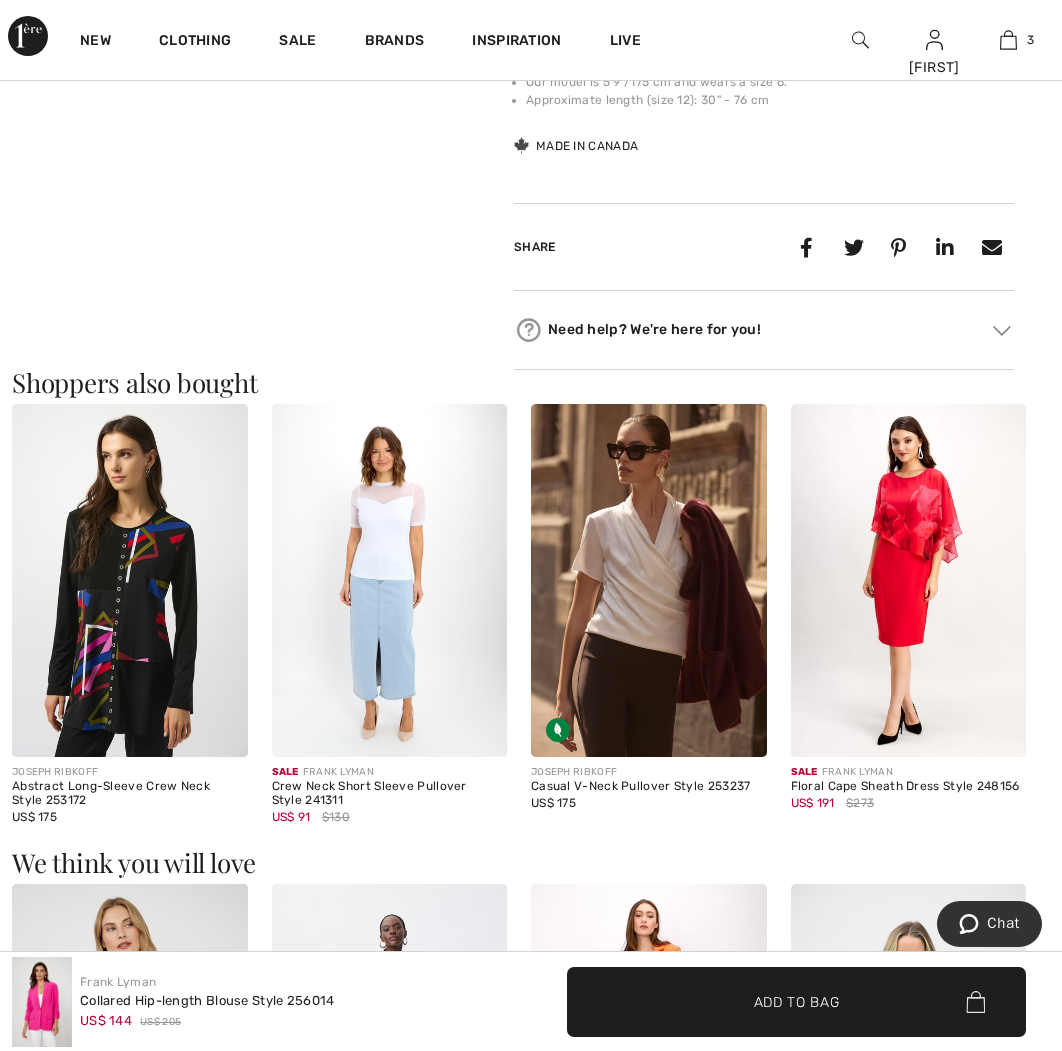 click at bounding box center (130, 580) 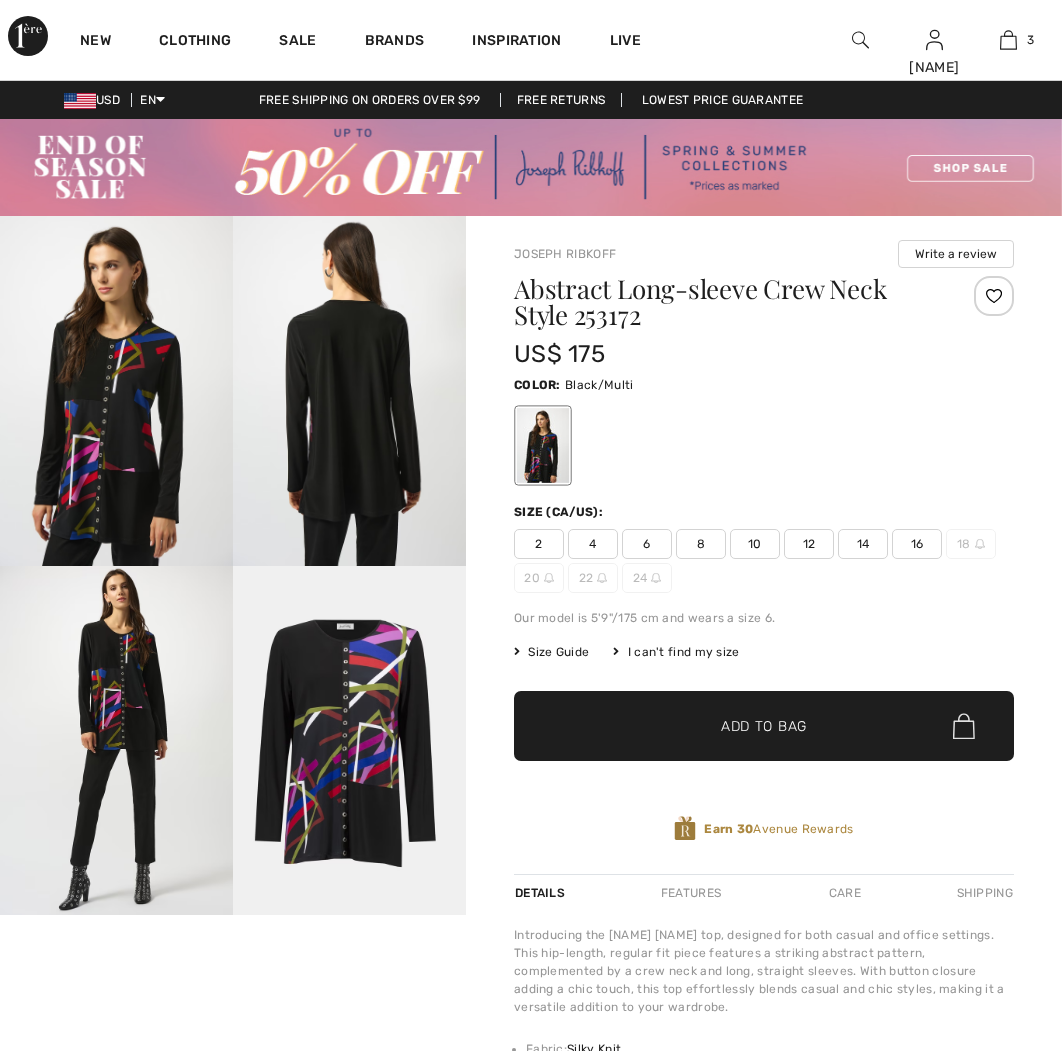 scroll, scrollTop: 0, scrollLeft: 0, axis: both 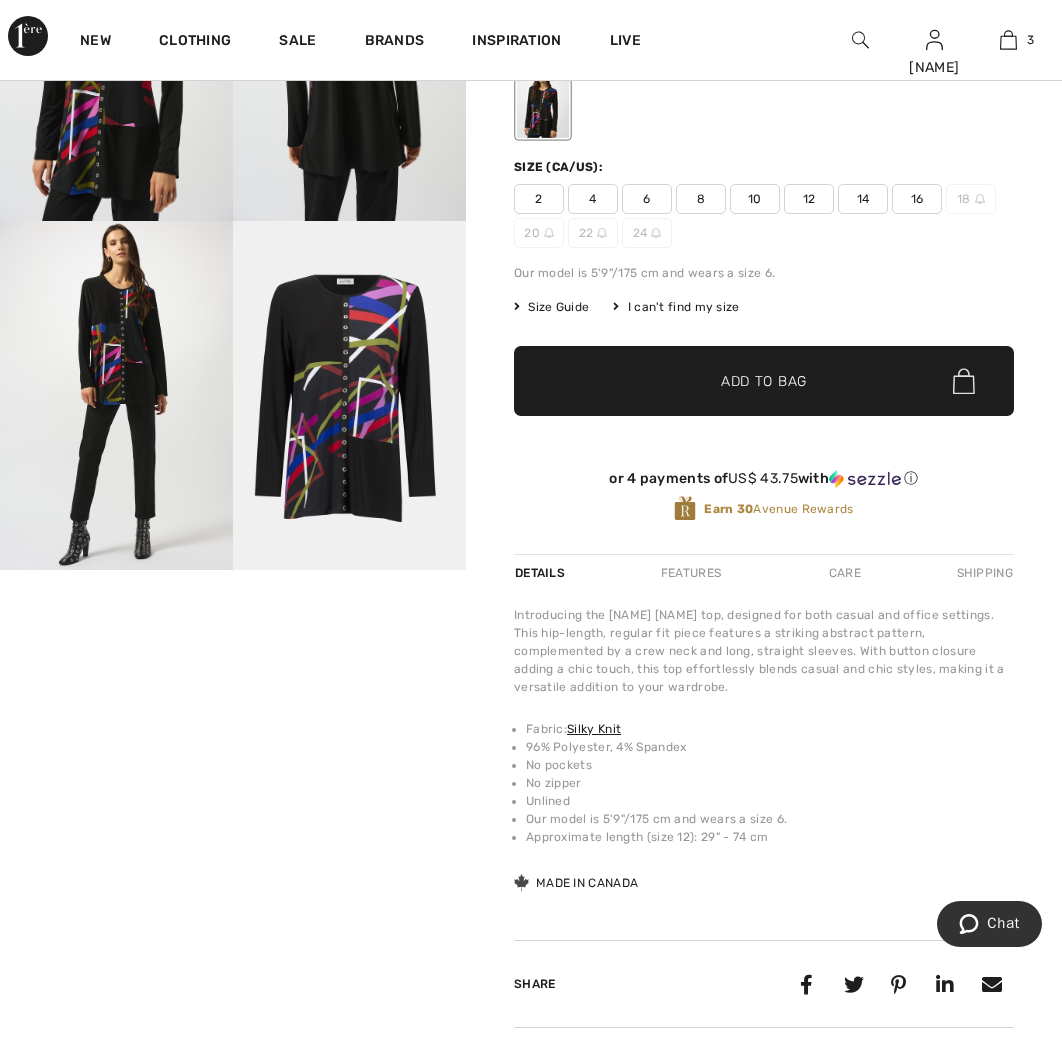 click on "Your browser does not support the video tag." at bounding box center [116, 628] 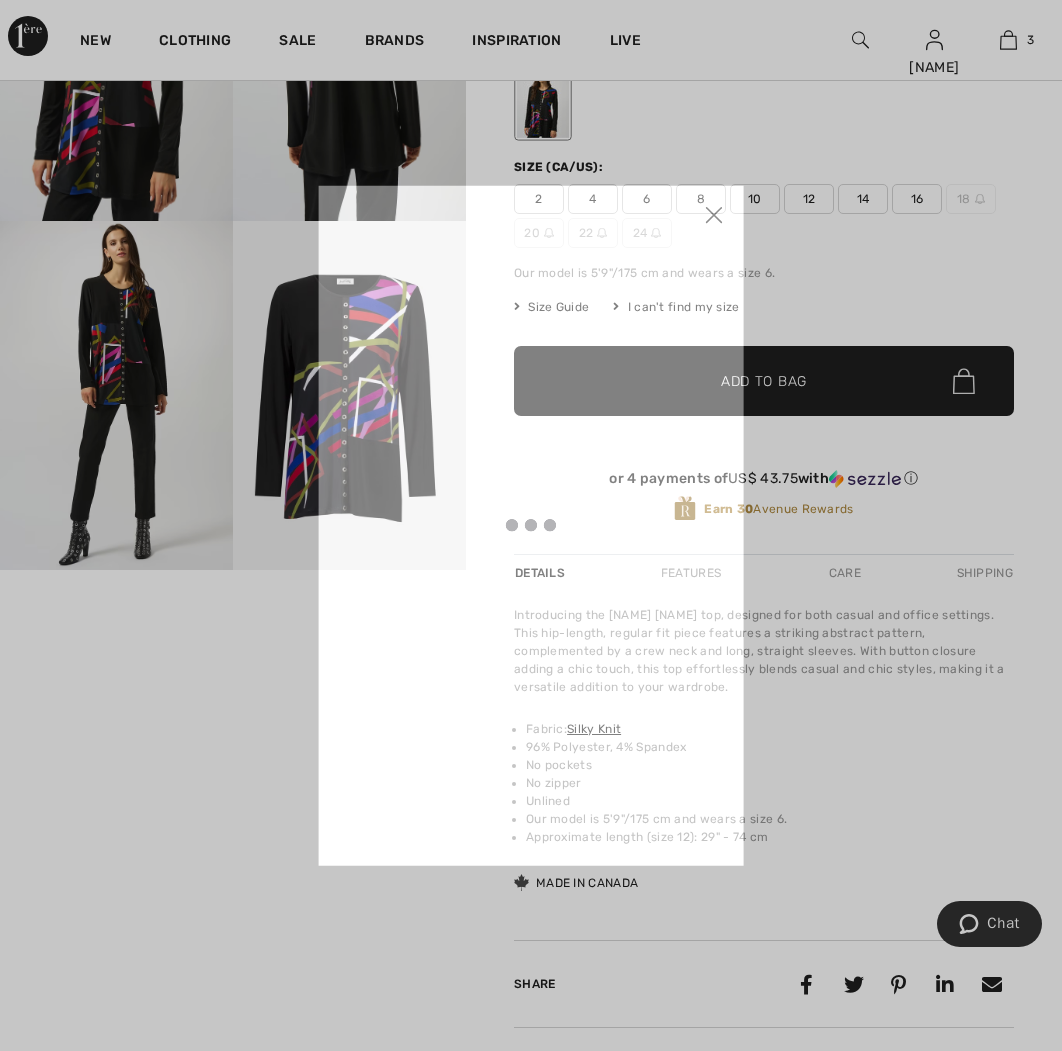 click at bounding box center [531, 525] 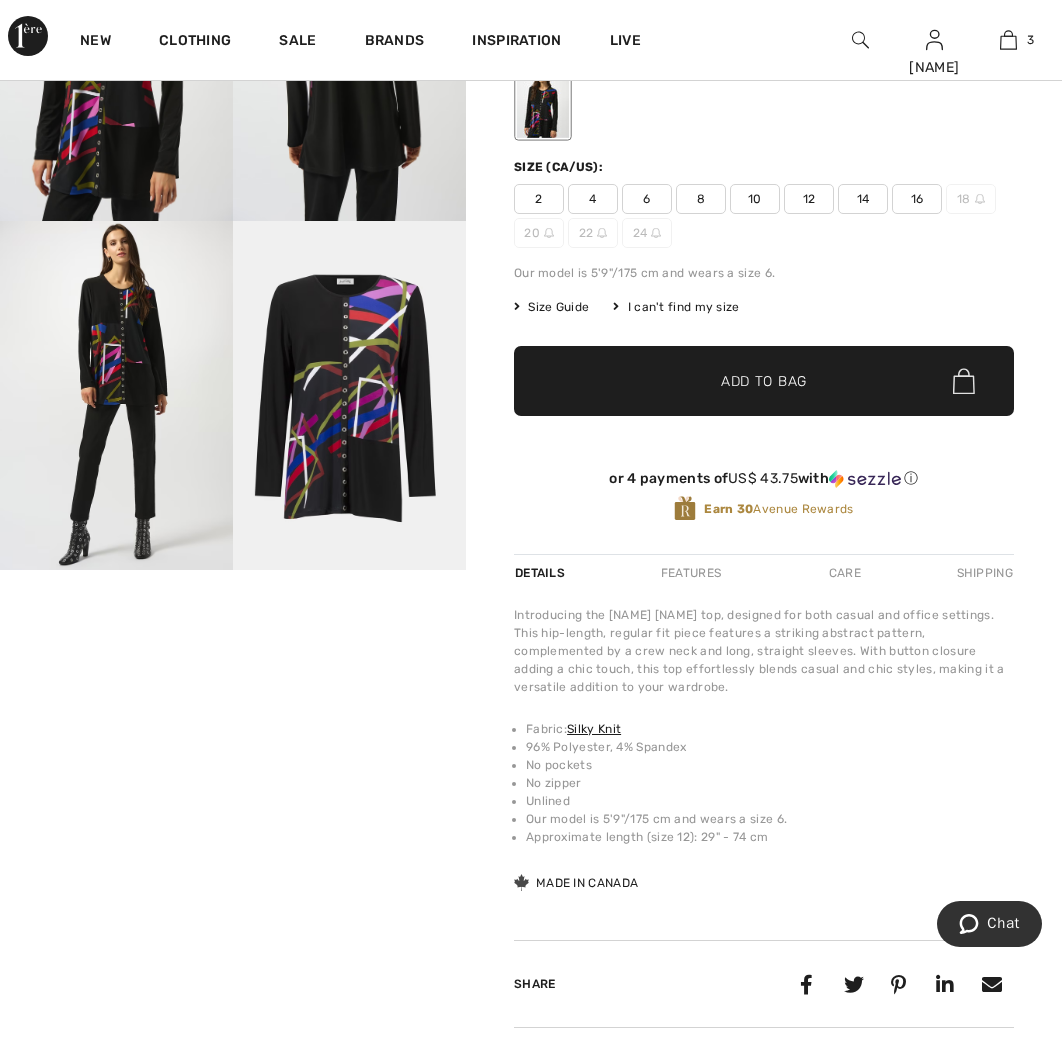 click on "Your browser does not support the video tag." at bounding box center (116, 628) 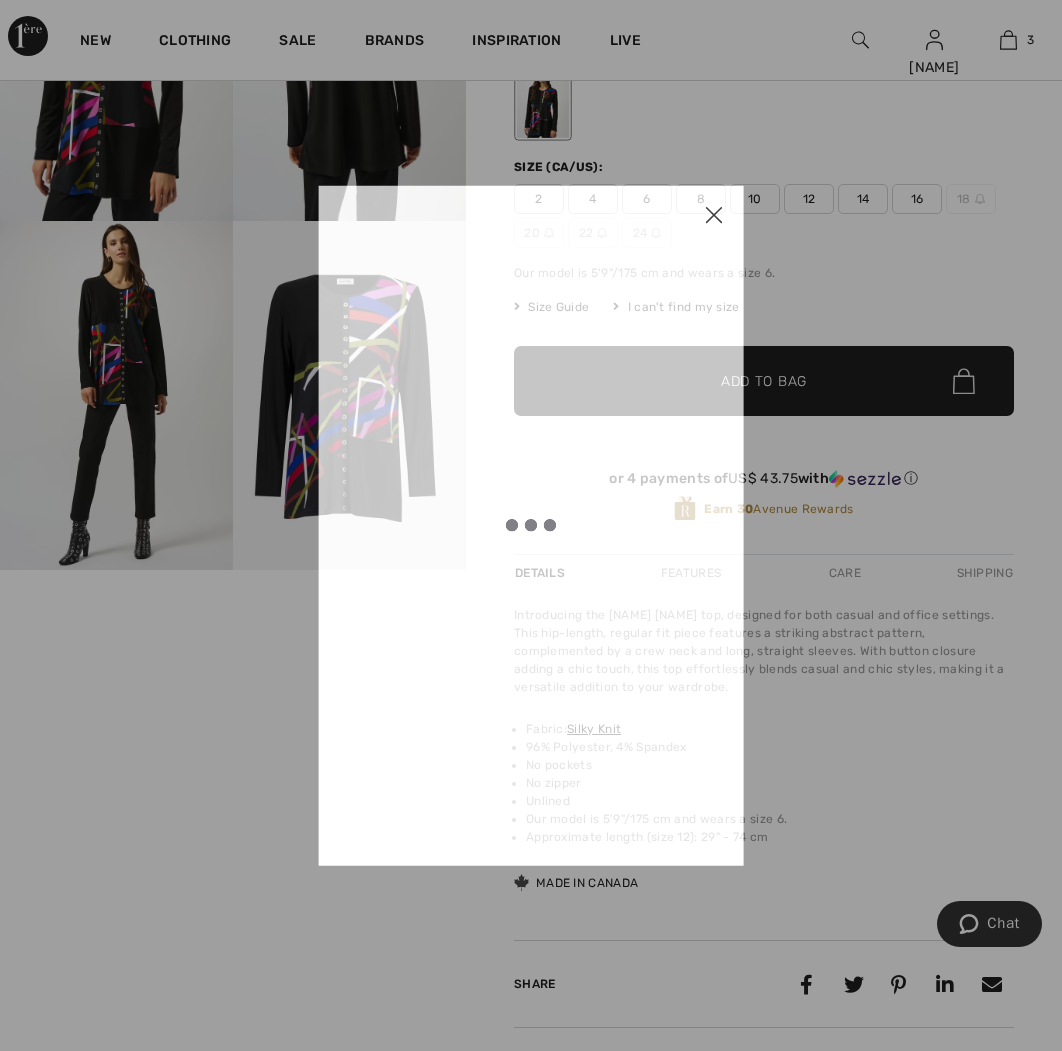 click at bounding box center (531, 525) 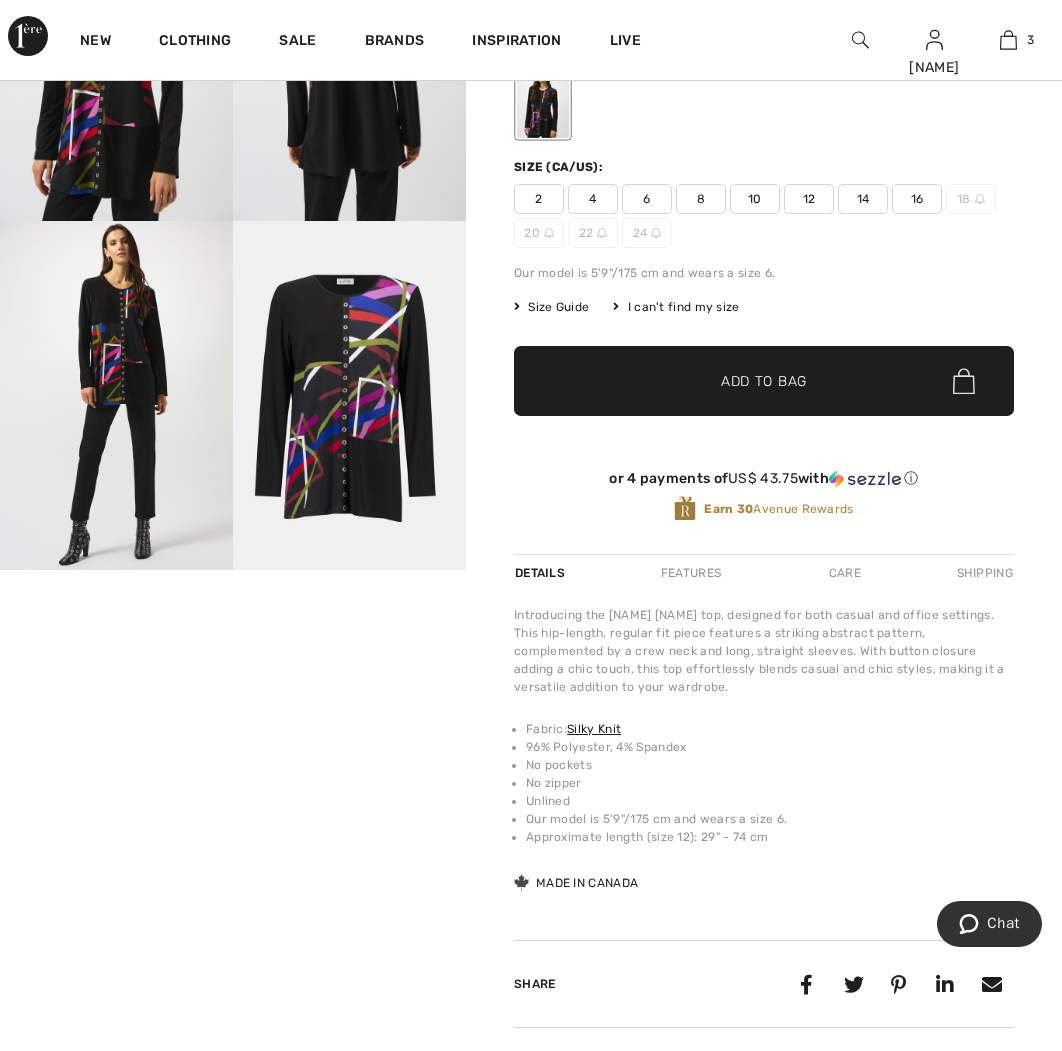 click on "Your browser does not support the video tag." at bounding box center [116, 628] 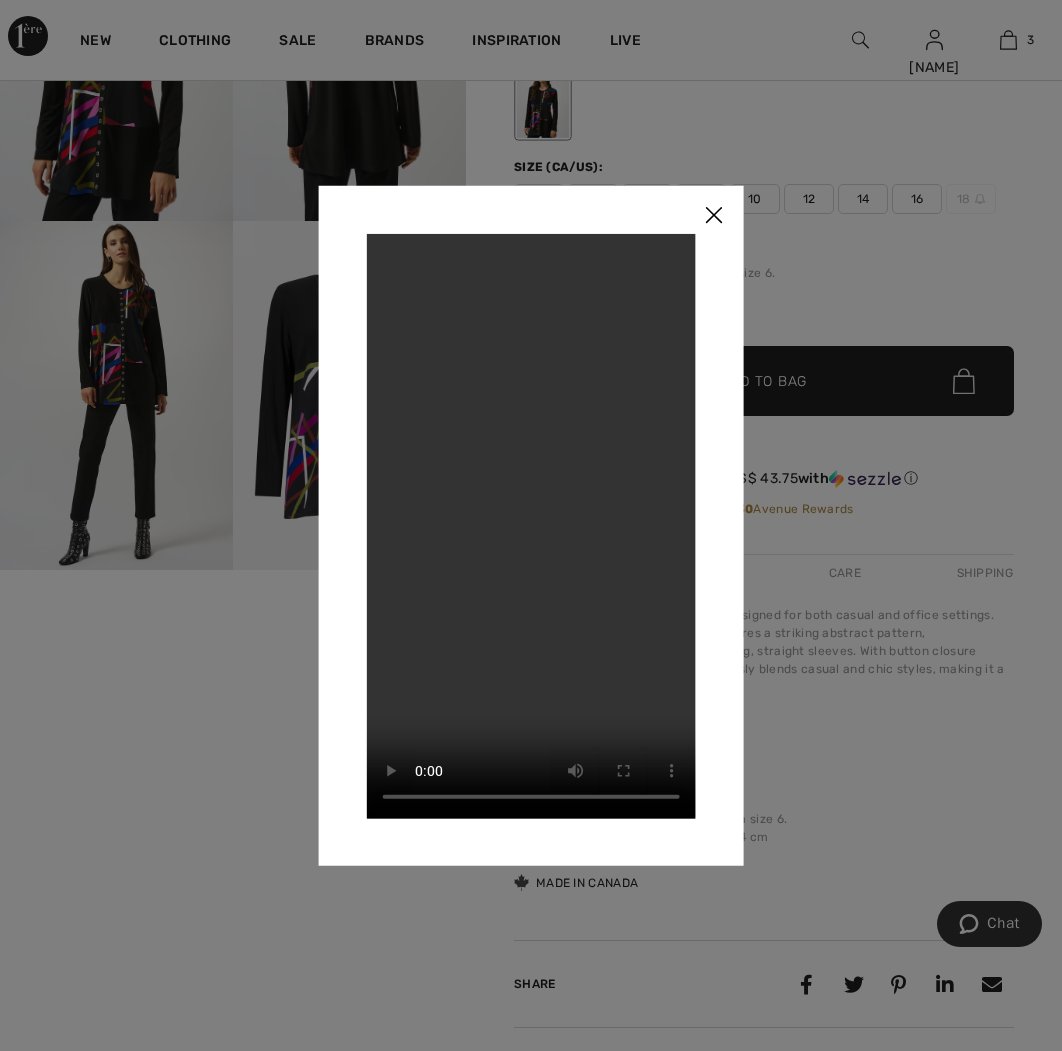 click on "Your browser does not support the video tag." at bounding box center (531, 525) 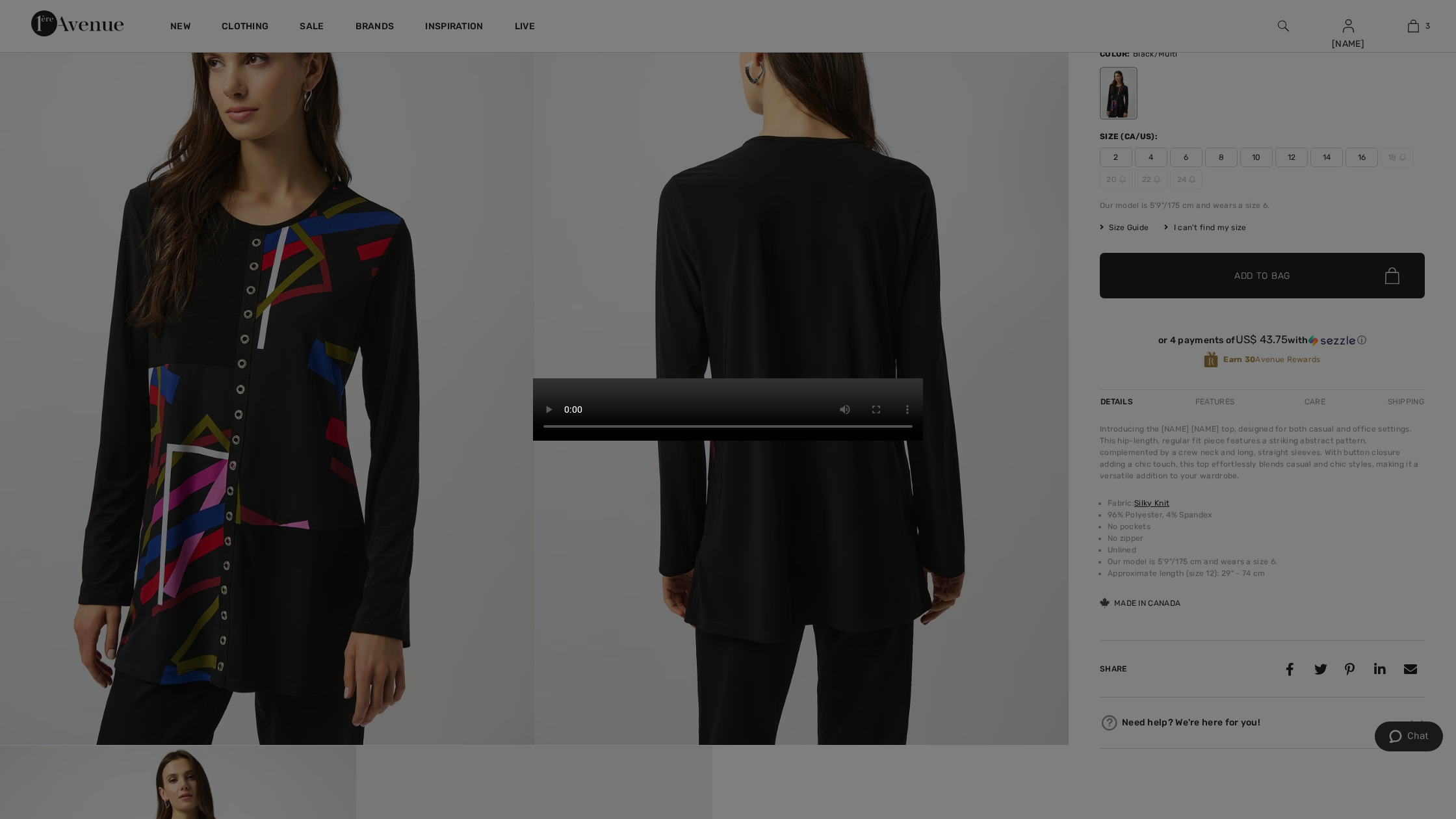 click on "Your browser does not support the video tag." at bounding box center (728, 410) 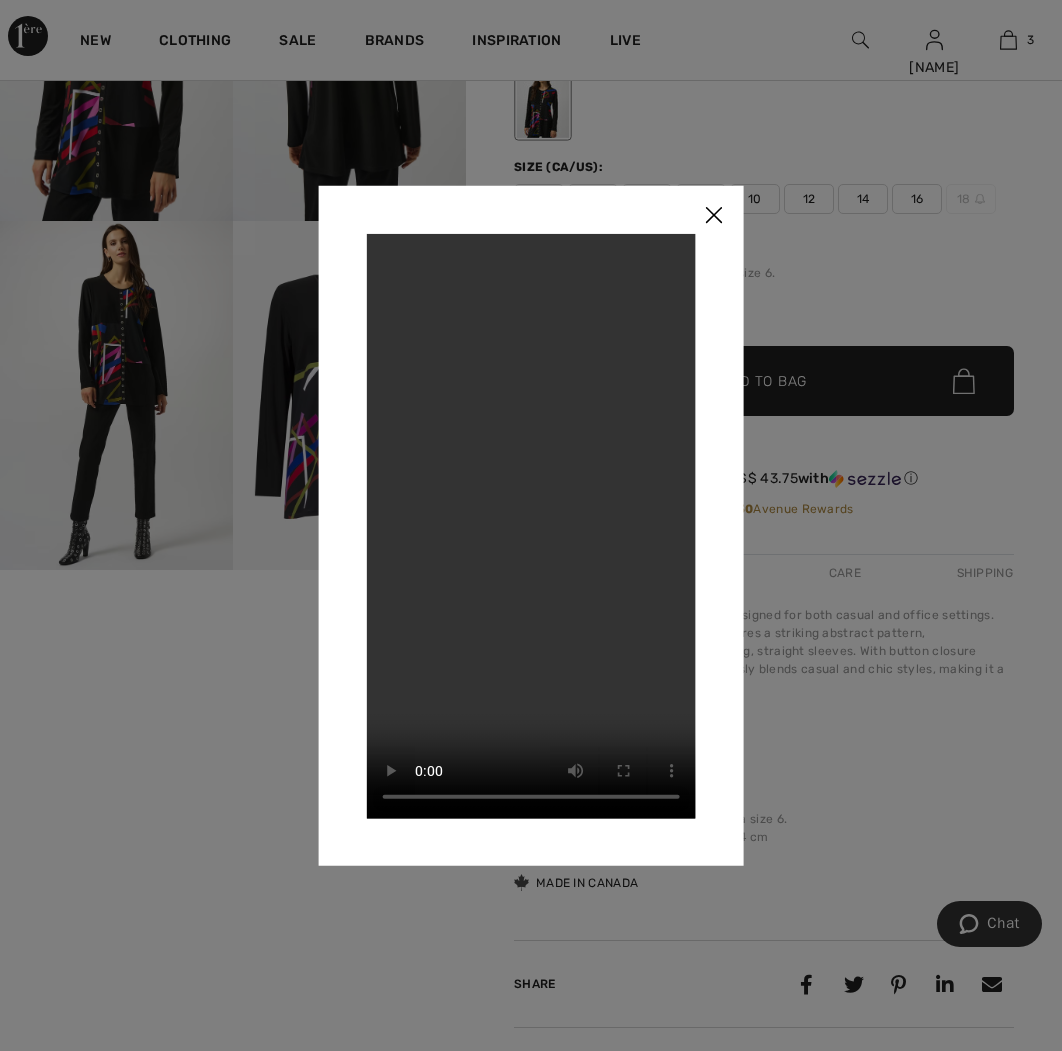 click at bounding box center (531, 525) 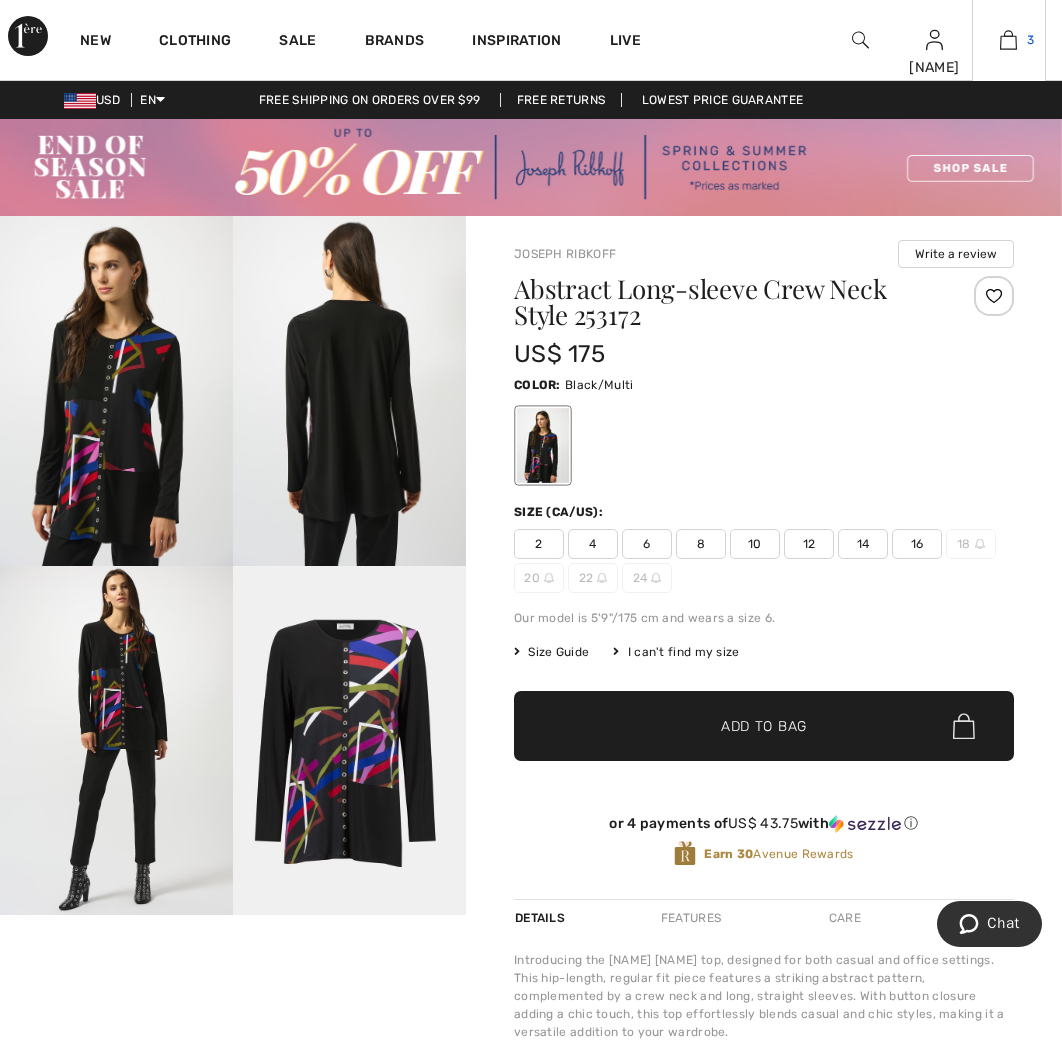 scroll, scrollTop: 0, scrollLeft: 0, axis: both 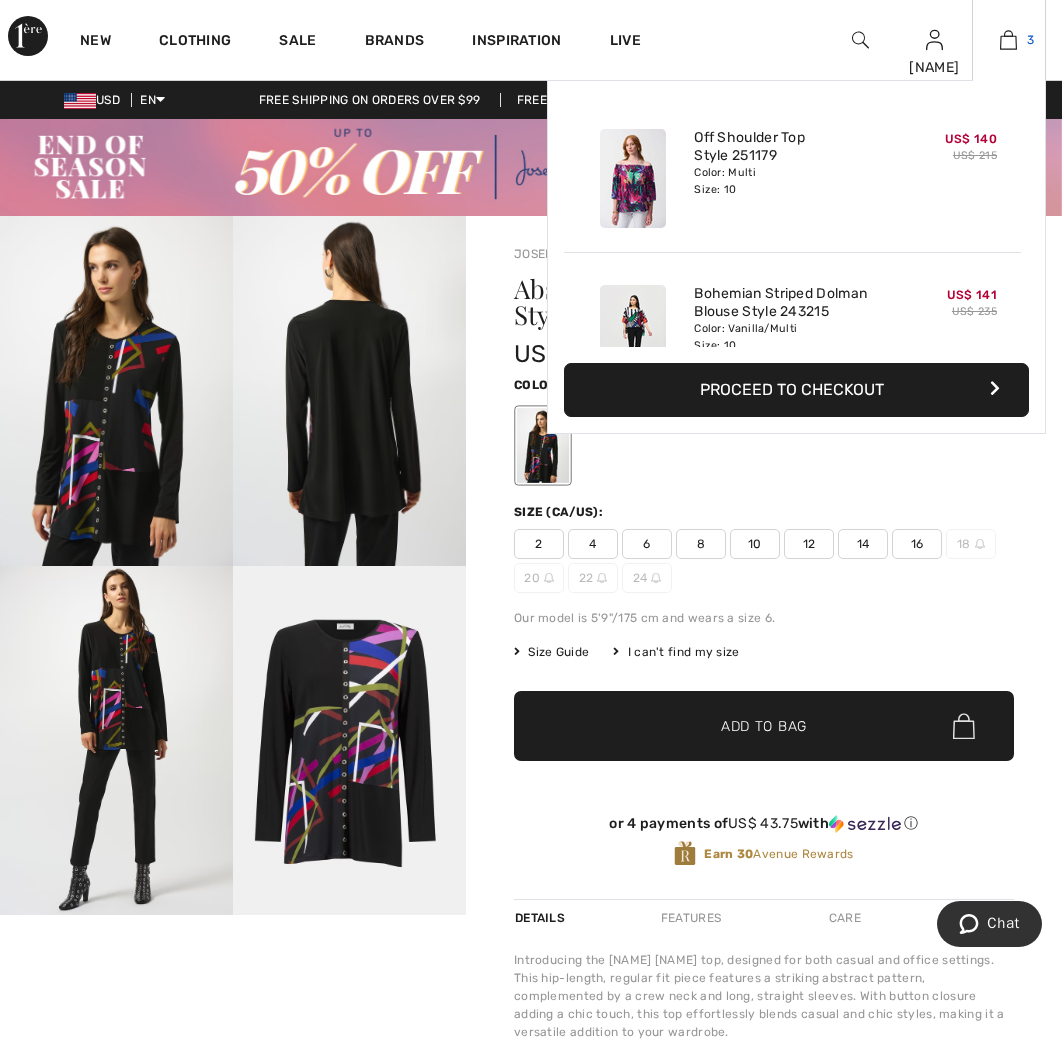 click at bounding box center [1008, 40] 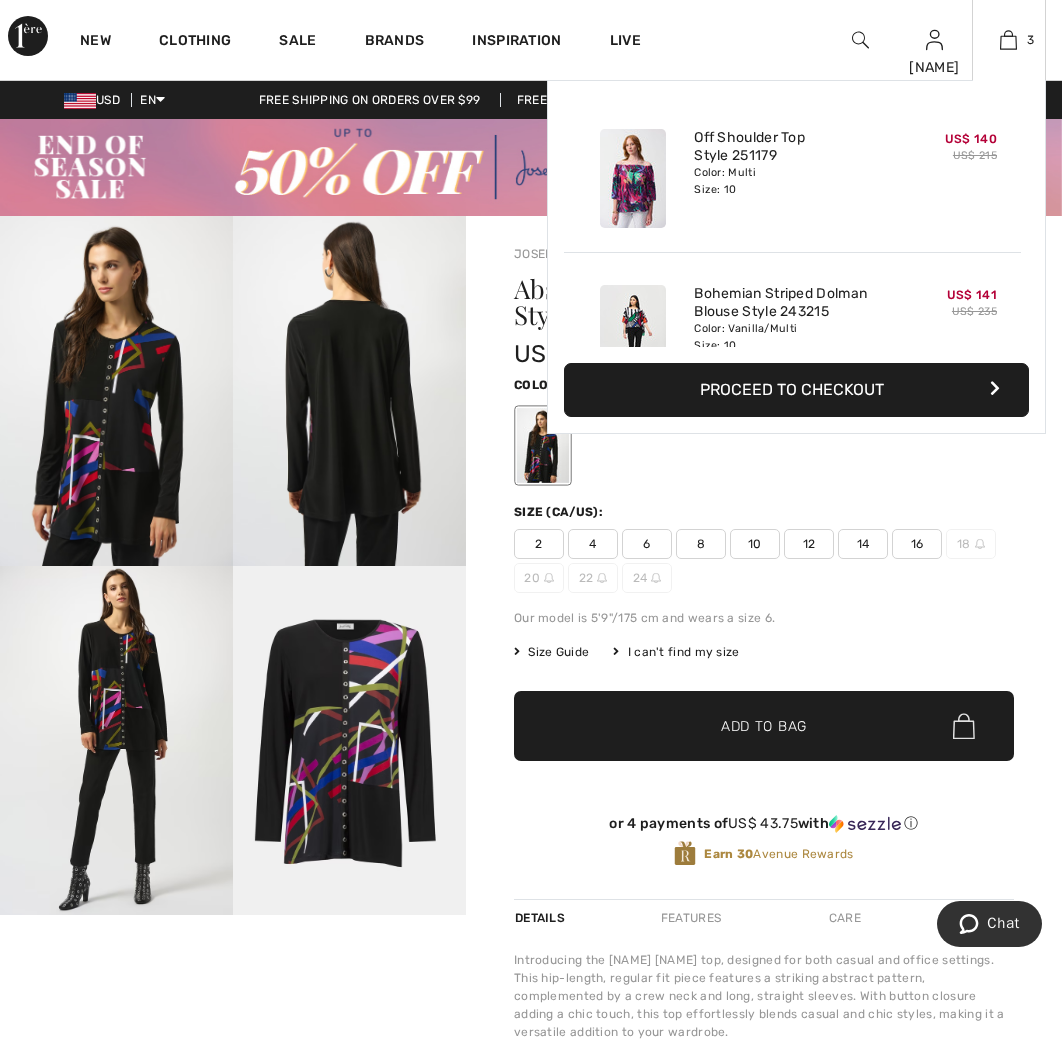 click at bounding box center [633, 178] 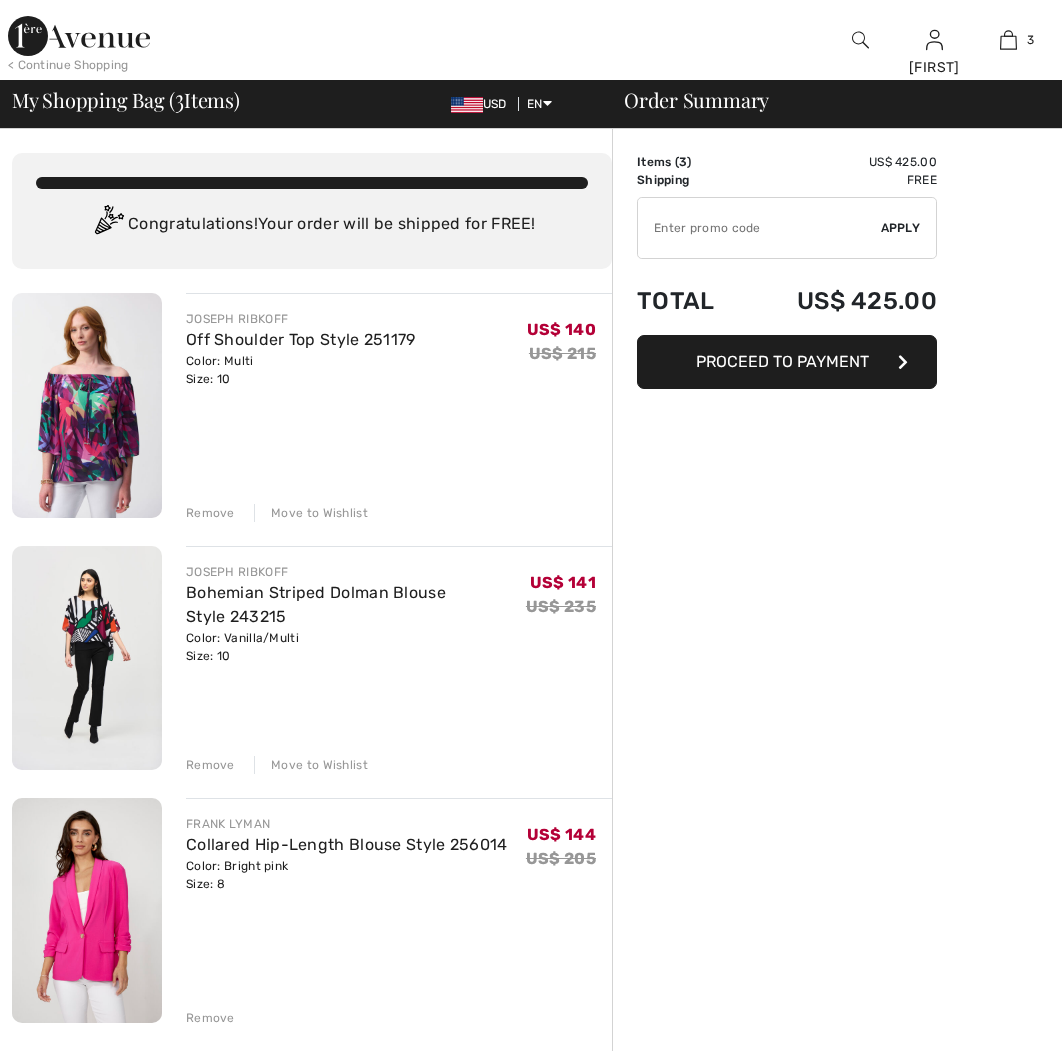 scroll, scrollTop: 301, scrollLeft: 0, axis: vertical 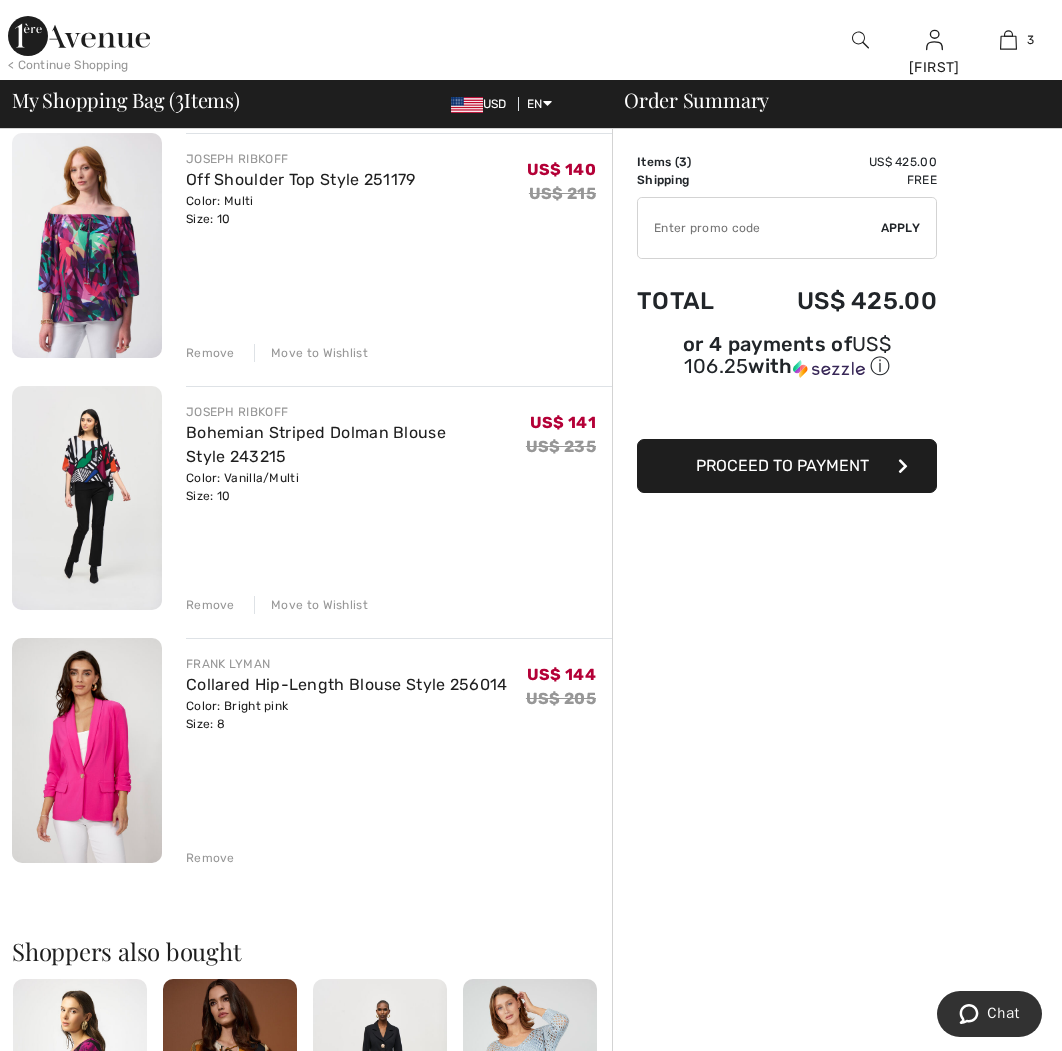 click on "Remove" at bounding box center [210, 605] 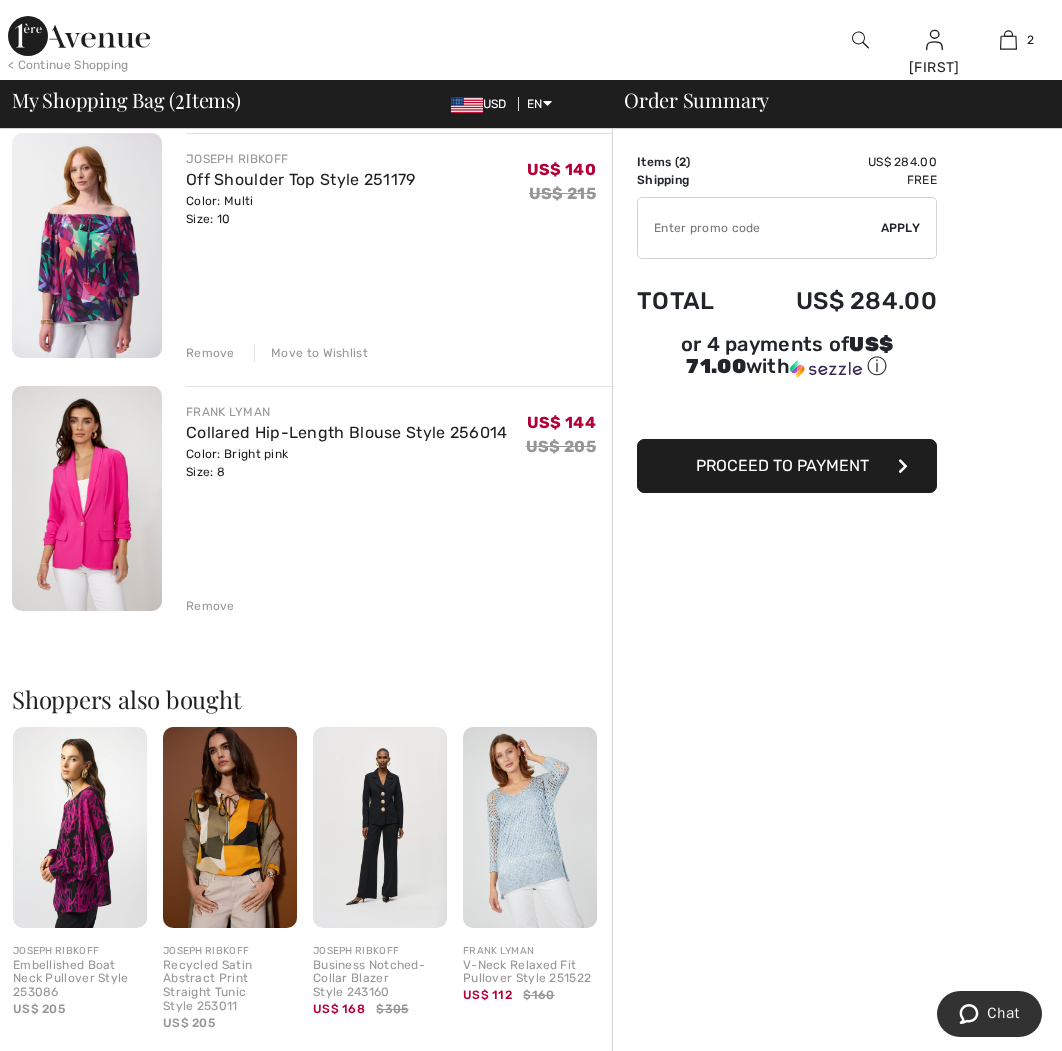 click at bounding box center (87, 245) 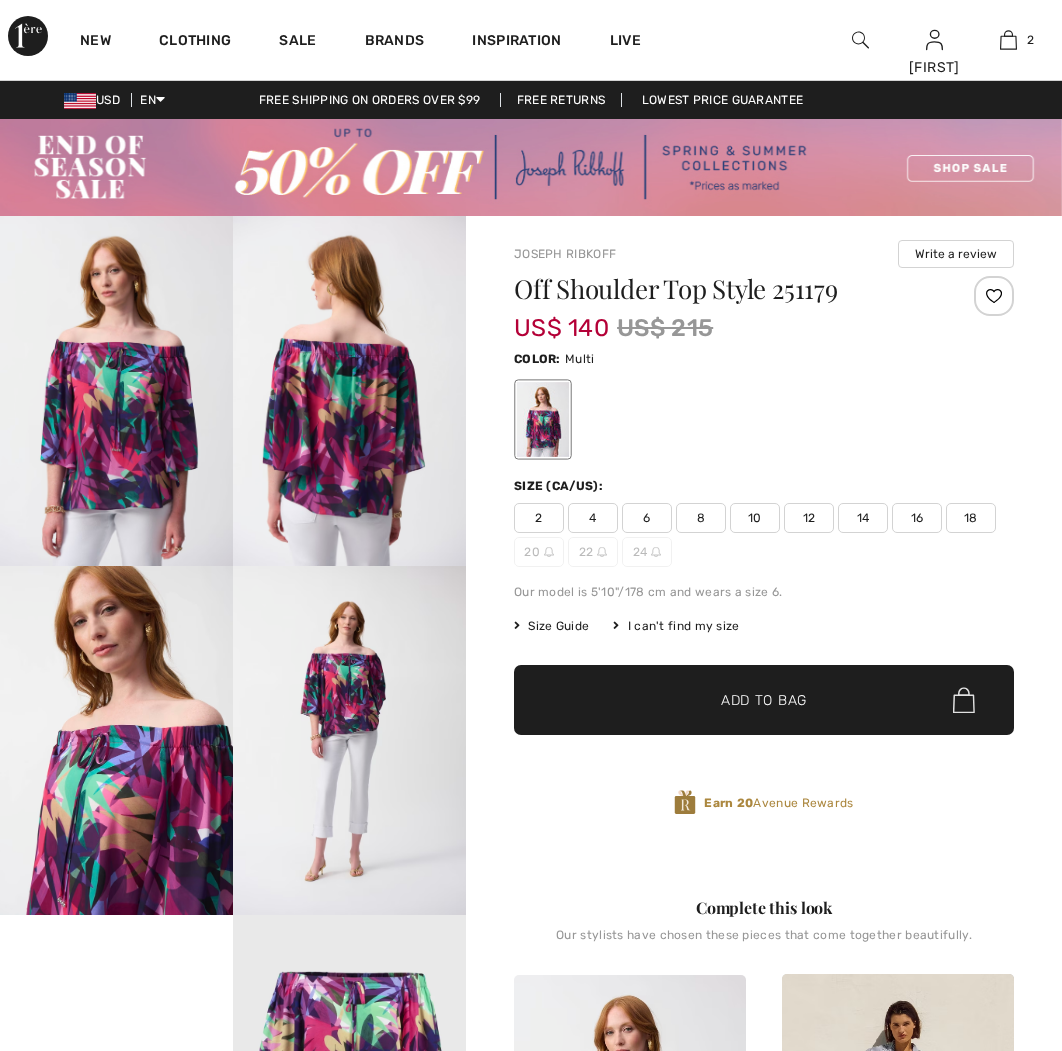 scroll, scrollTop: 0, scrollLeft: 0, axis: both 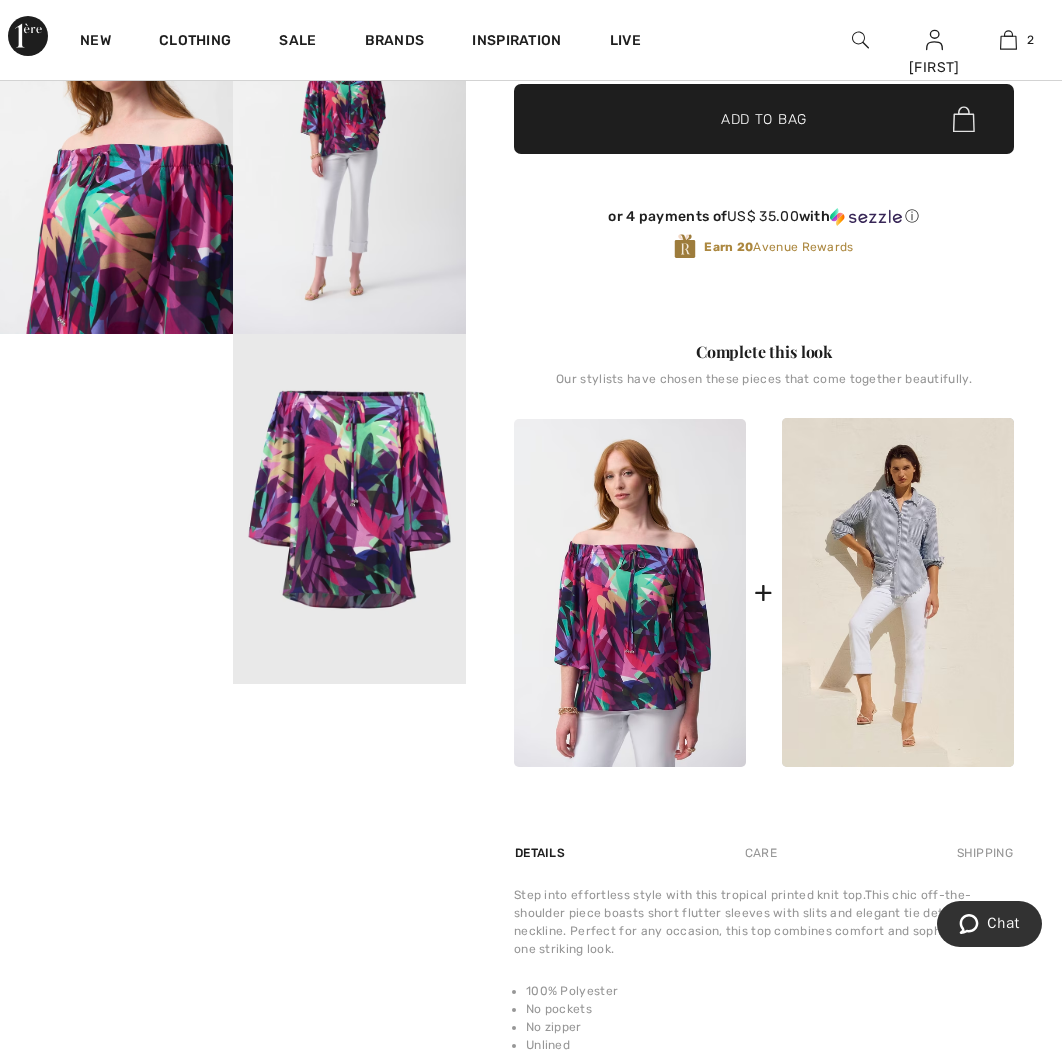 click on "Your browser does not support the video tag." at bounding box center (116, 392) 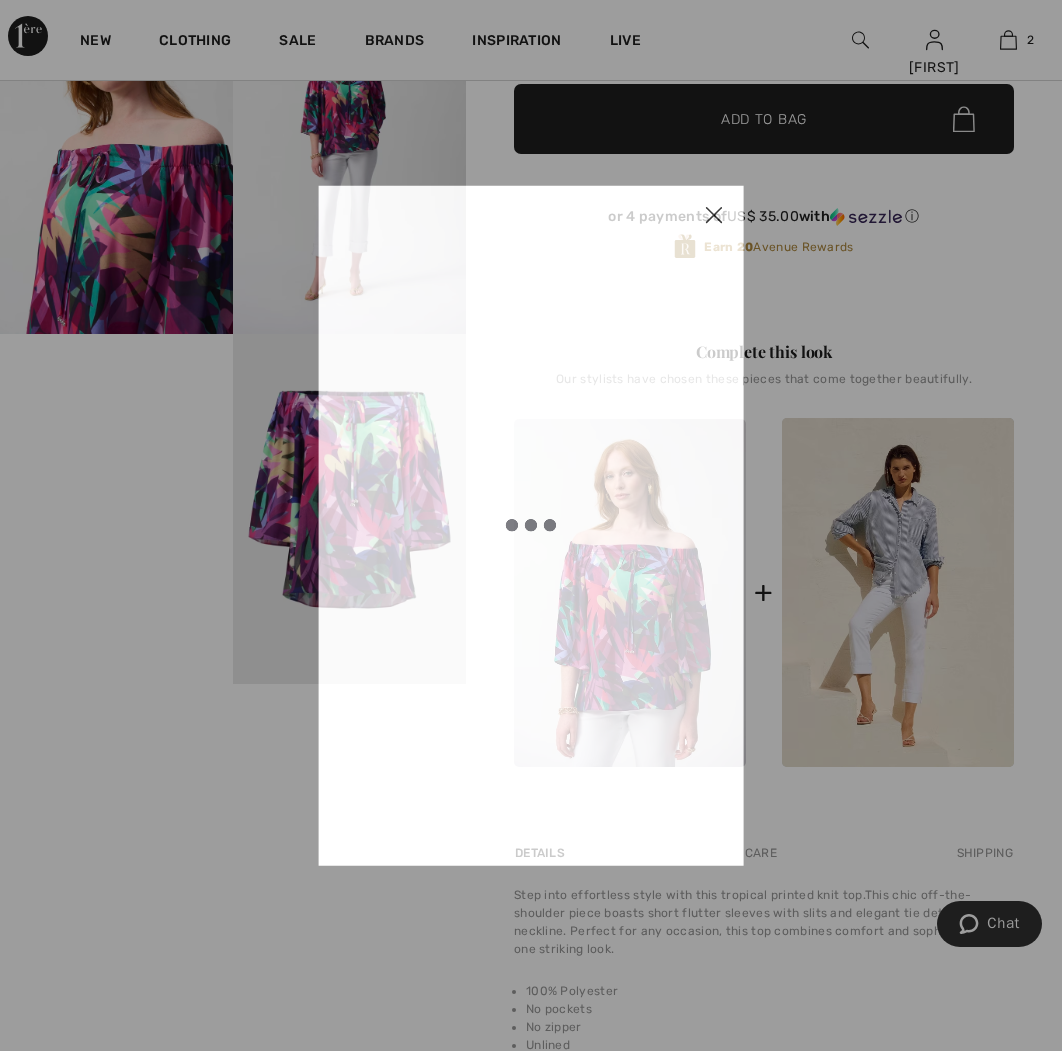 click at bounding box center (531, 525) 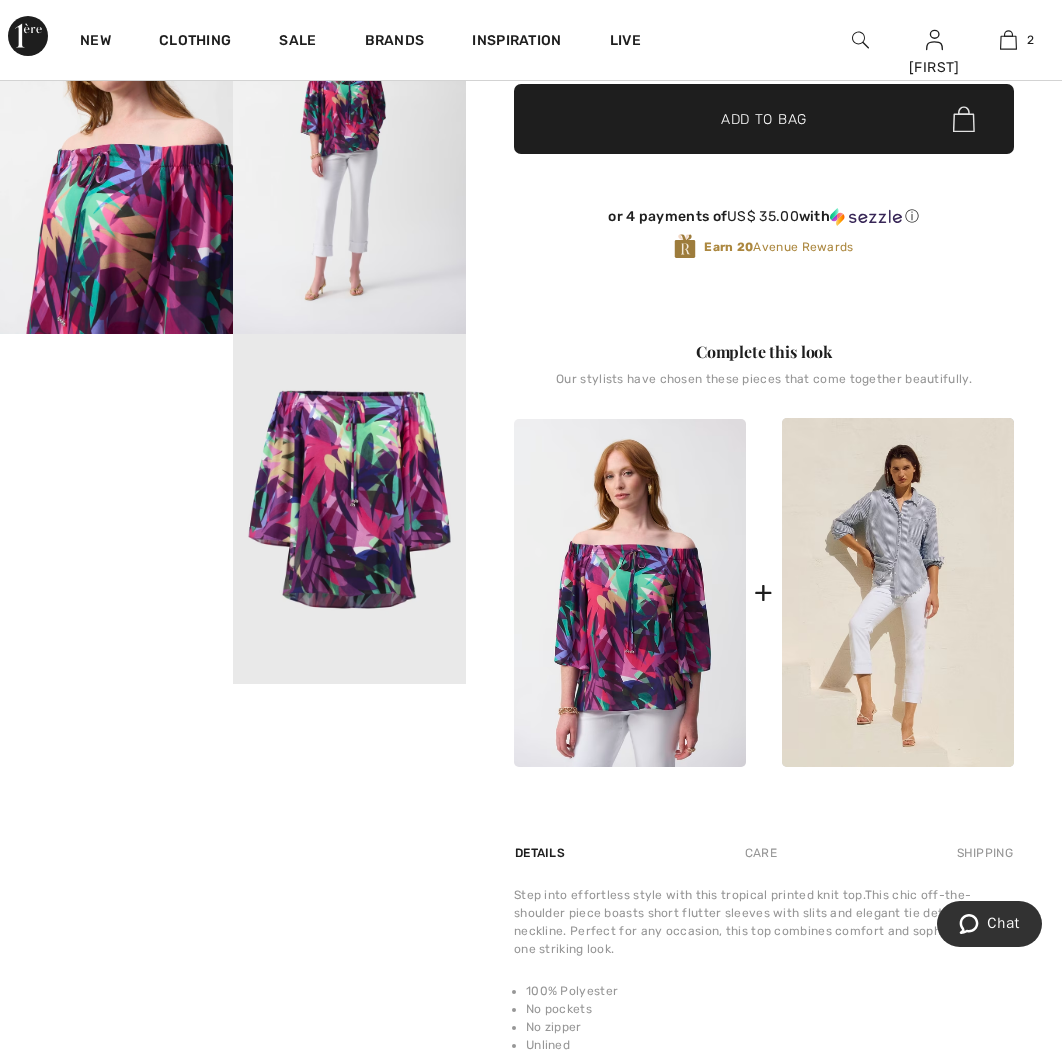 scroll, scrollTop: 588, scrollLeft: 0, axis: vertical 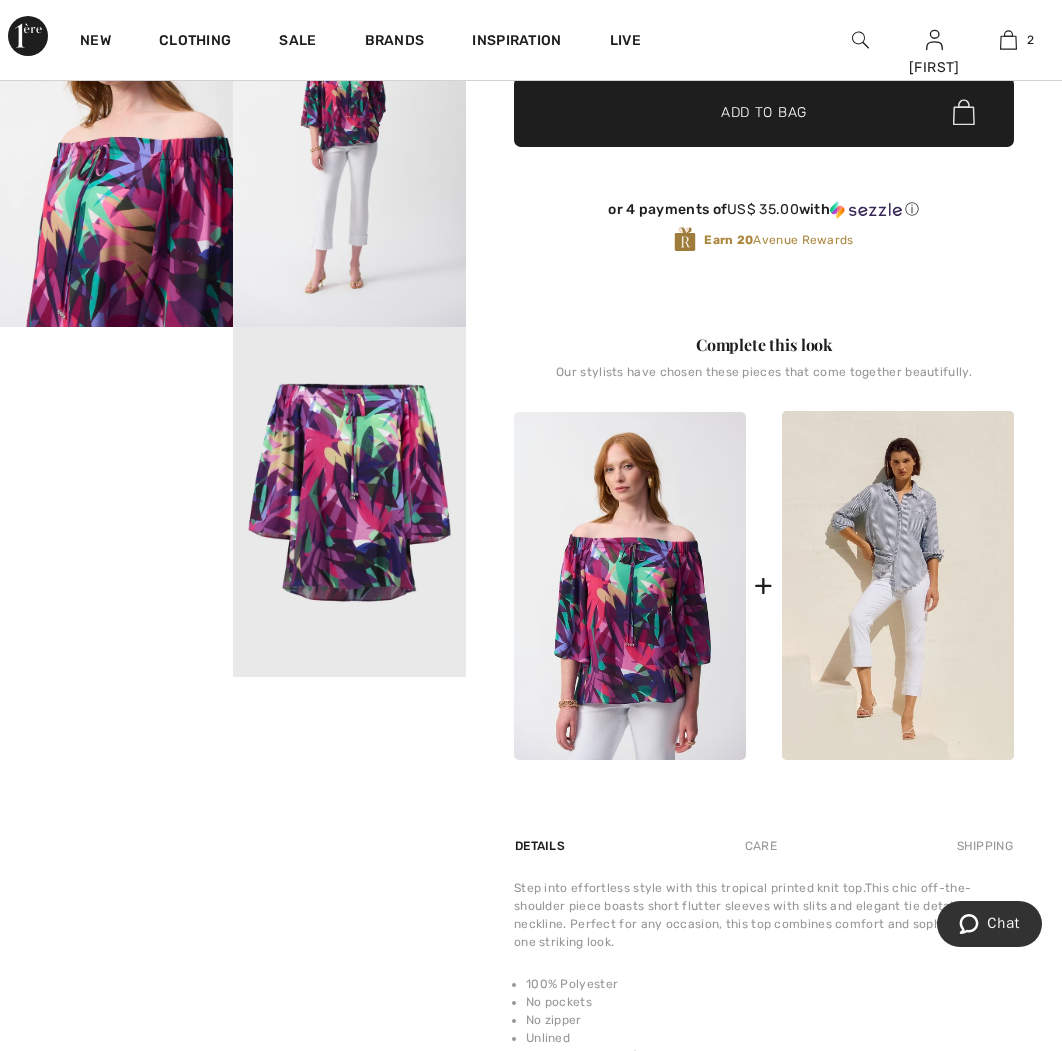 click on "Your browser does not support the video tag." at bounding box center (116, 385) 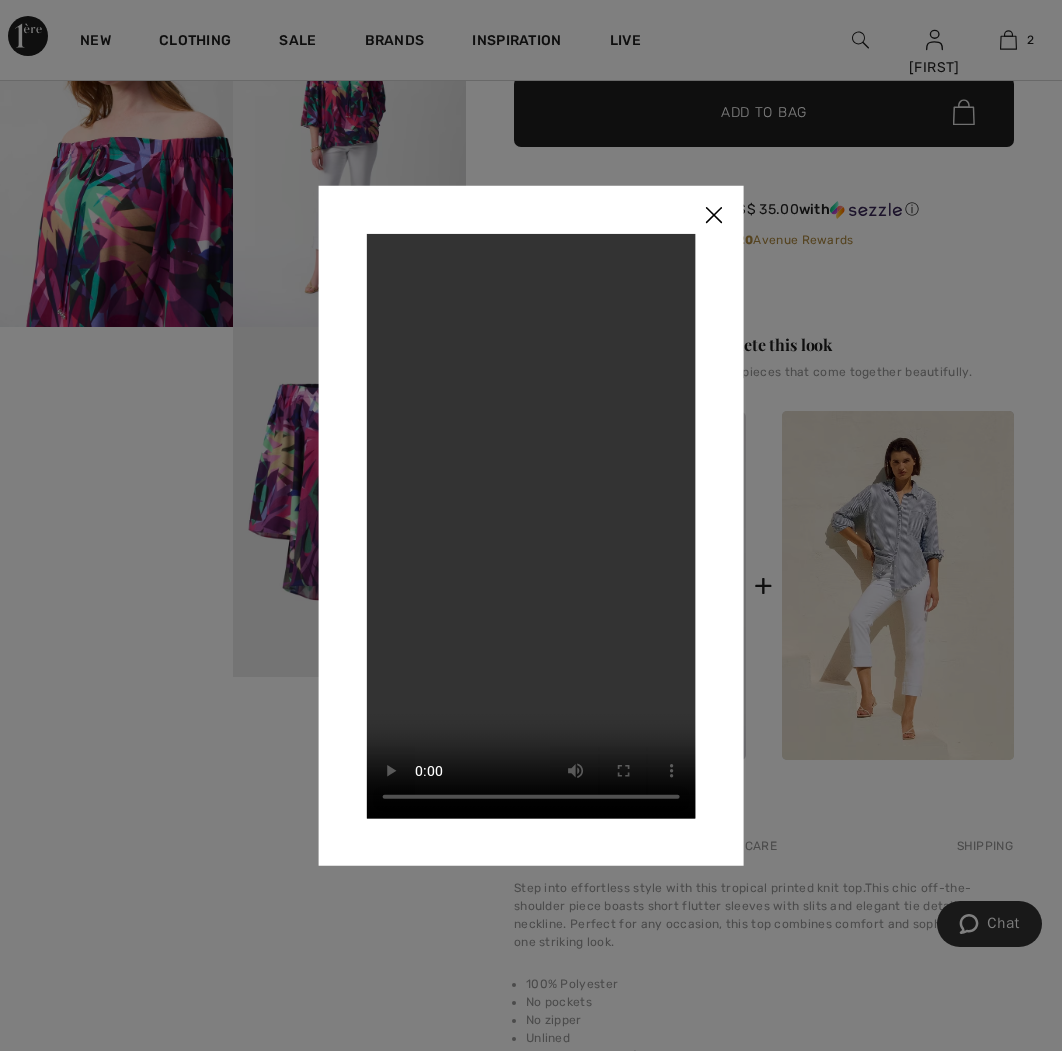 click on "Your browser does not support the video tag." at bounding box center [531, 525] 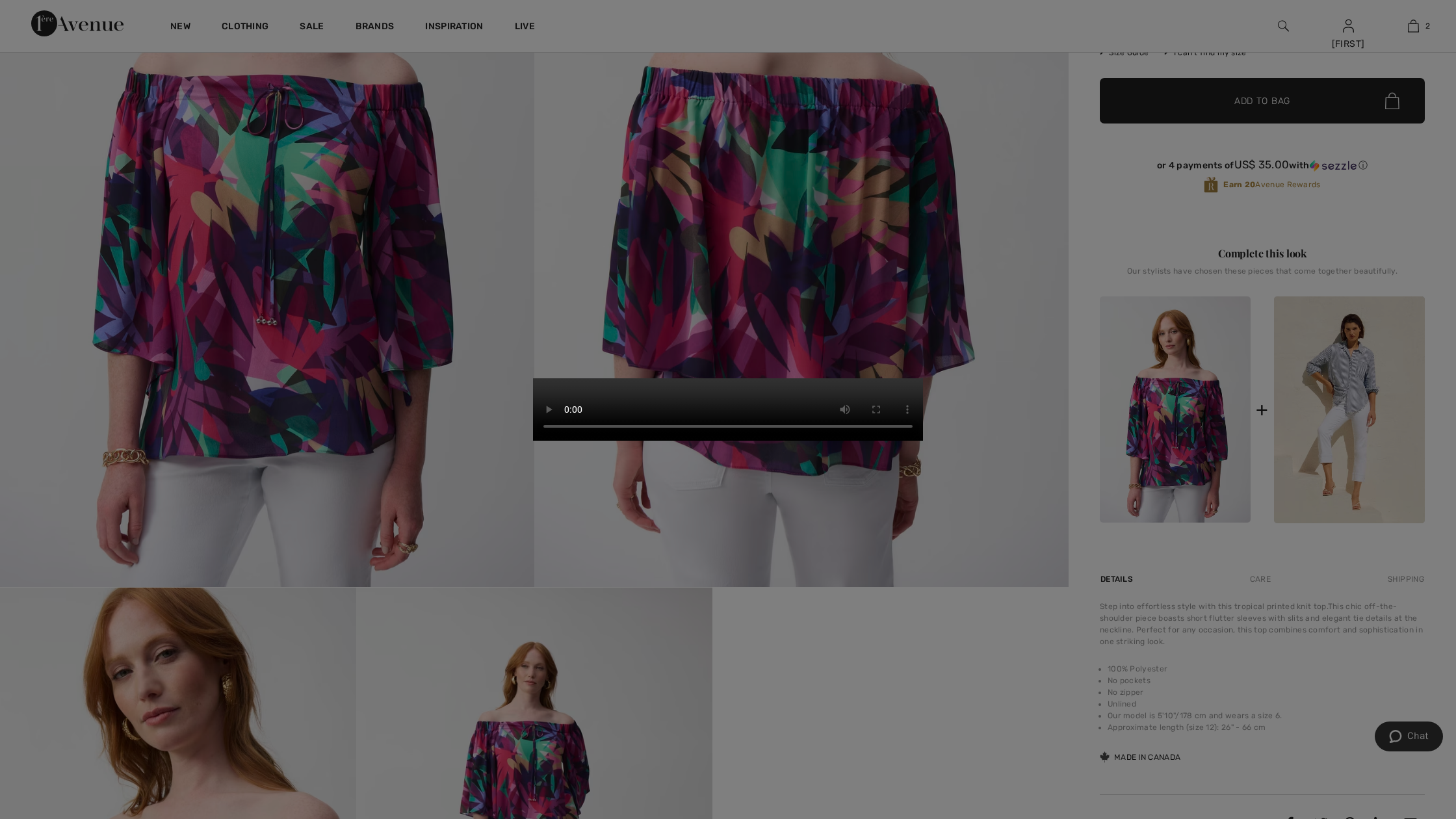 click on "Your browser does not support the video tag." at bounding box center (728, 410) 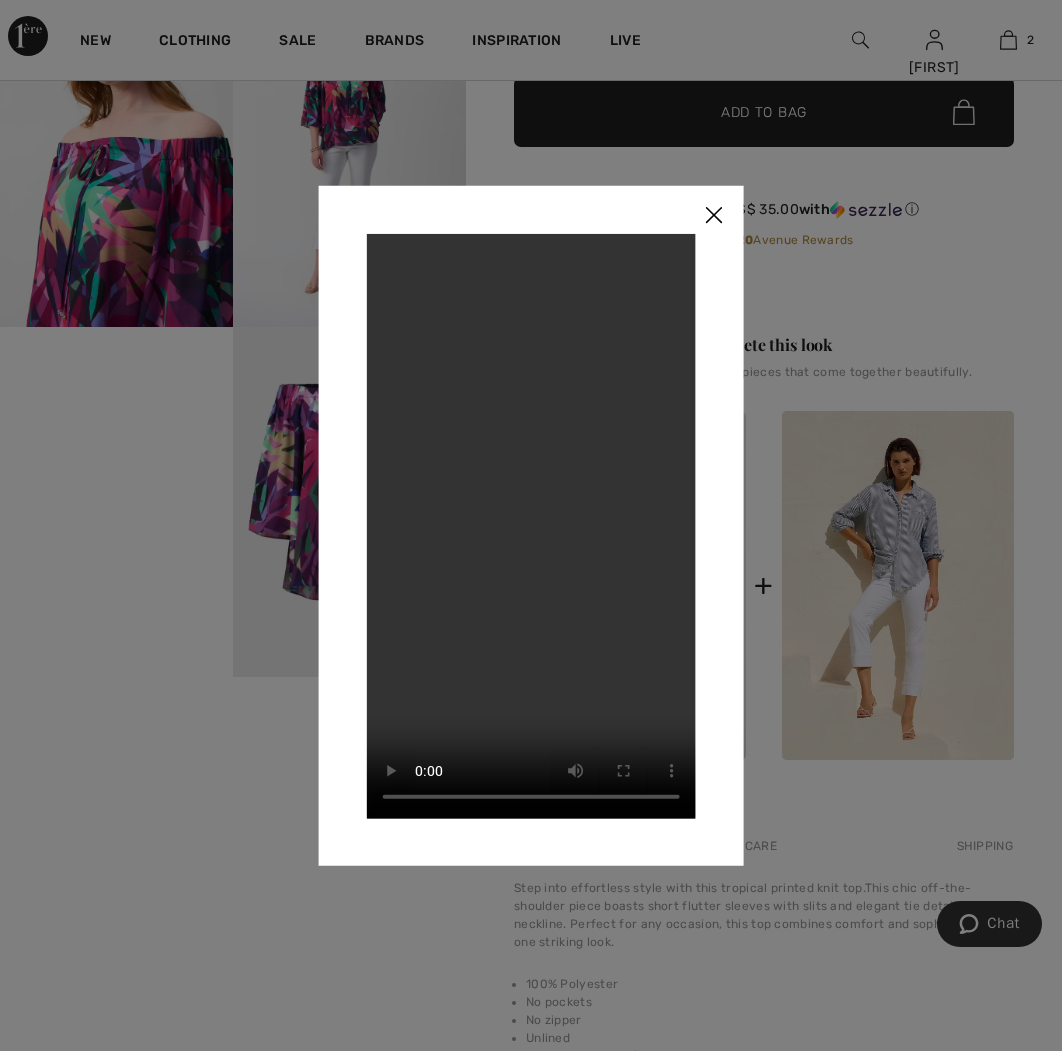 click at bounding box center [713, 216] 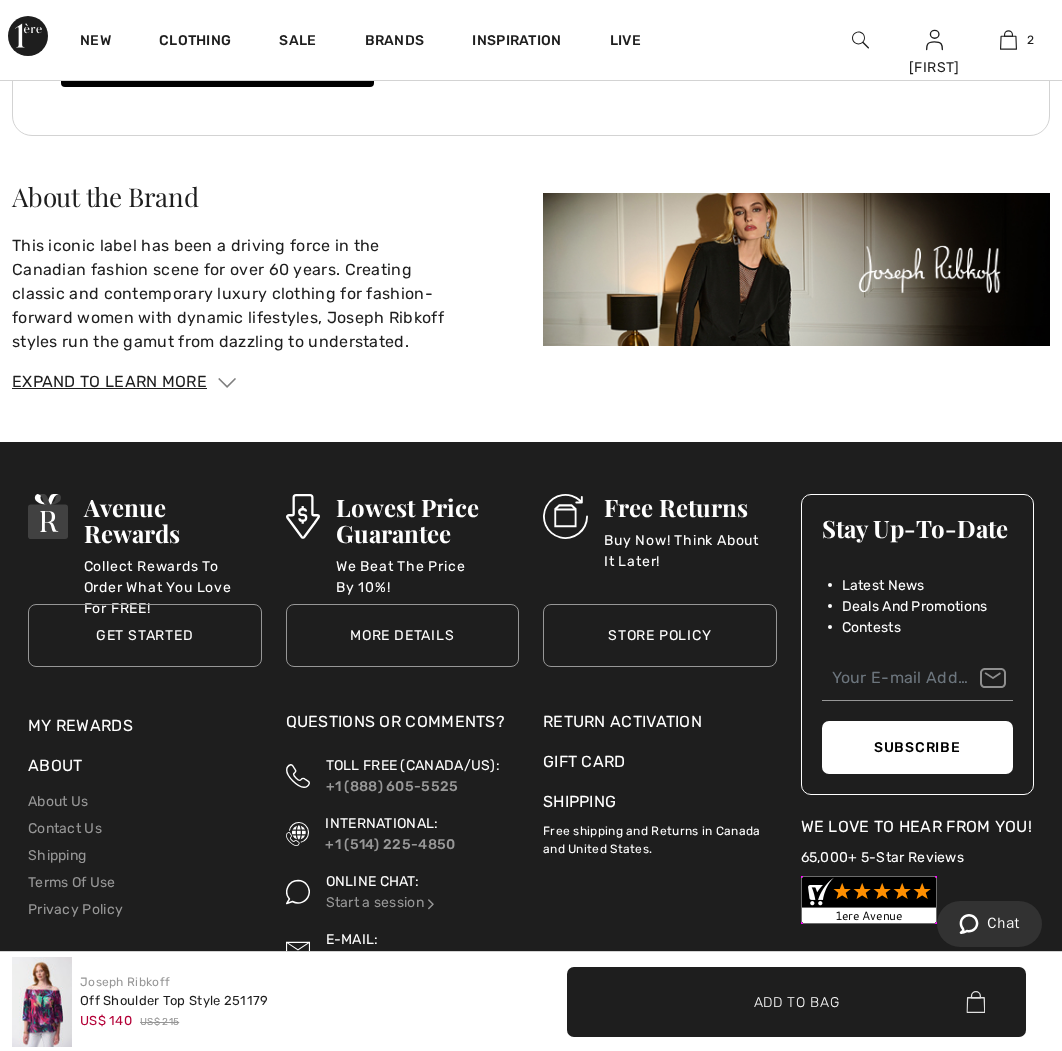 scroll, scrollTop: 3595, scrollLeft: 0, axis: vertical 